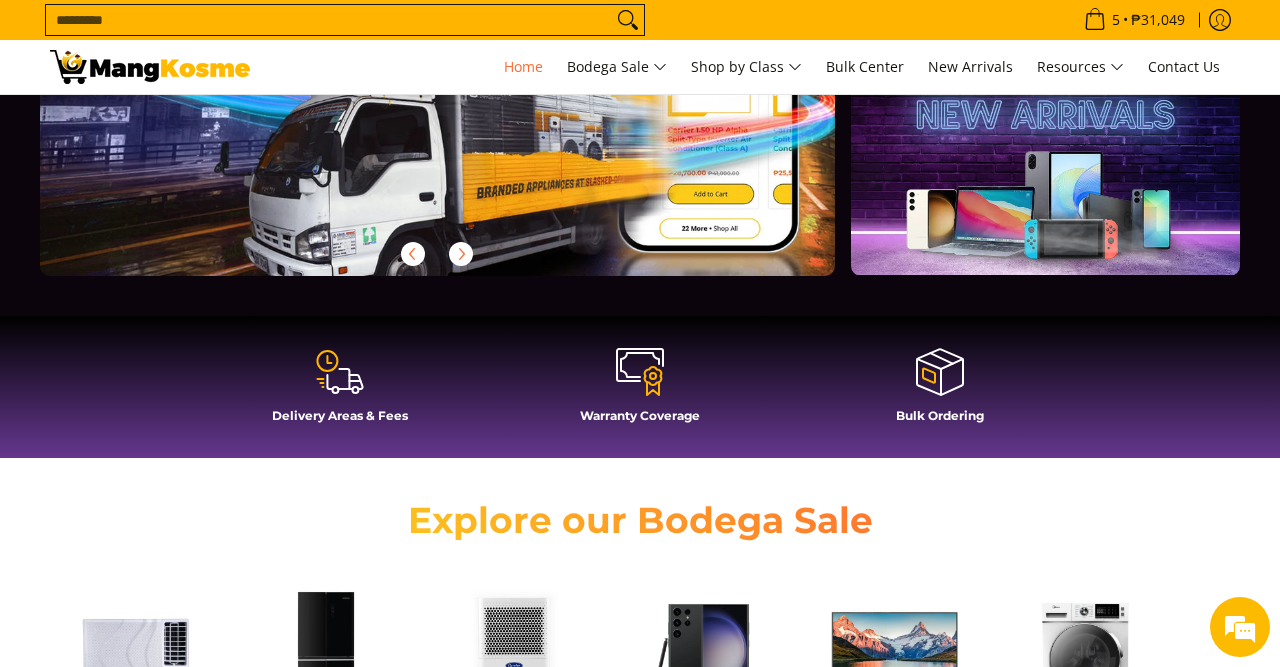 scroll, scrollTop: 0, scrollLeft: 0, axis: both 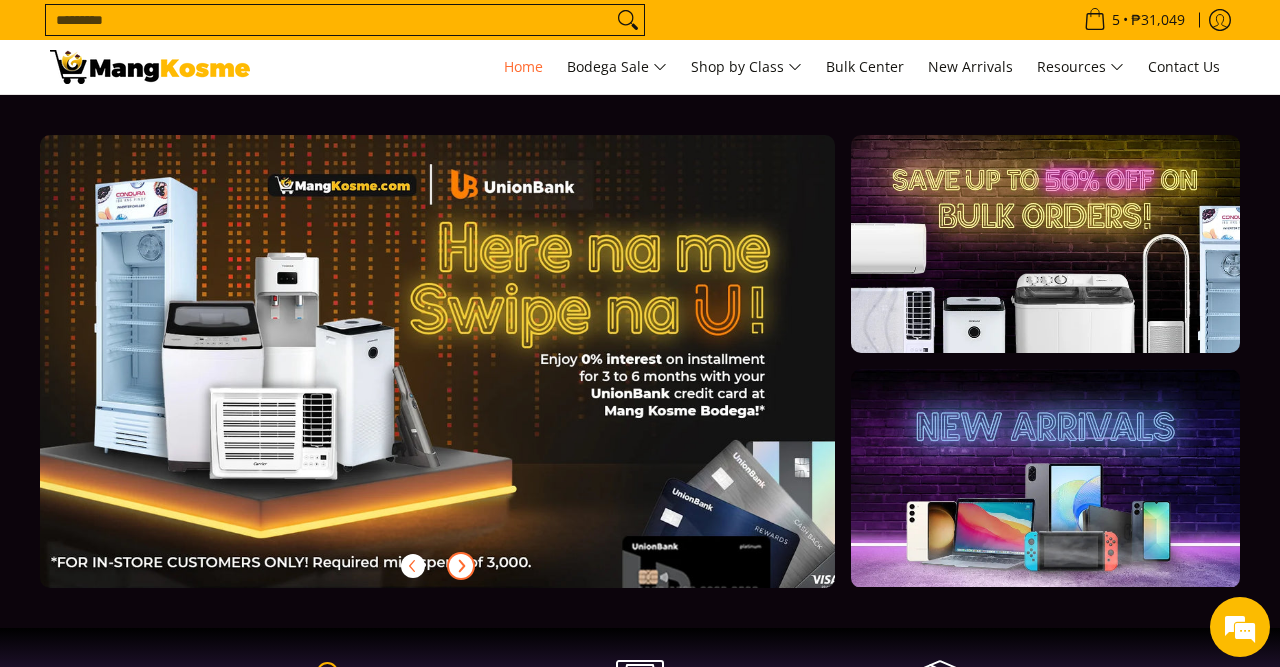 click at bounding box center [461, 566] 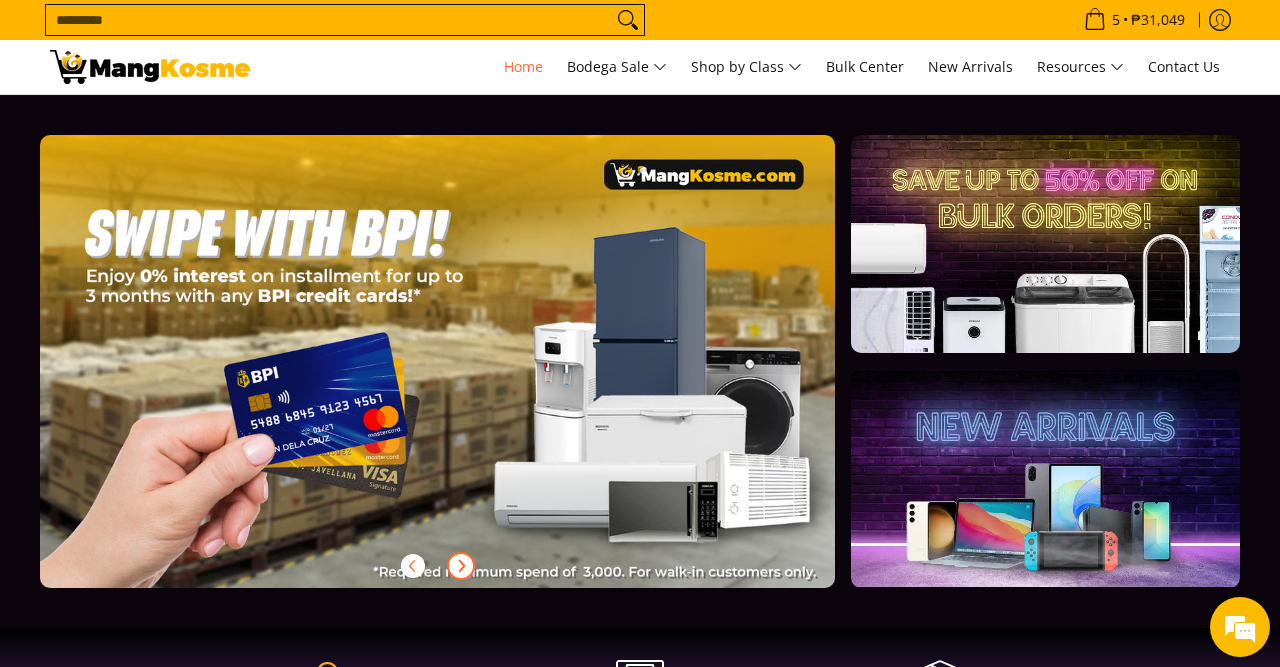 click at bounding box center (461, 566) 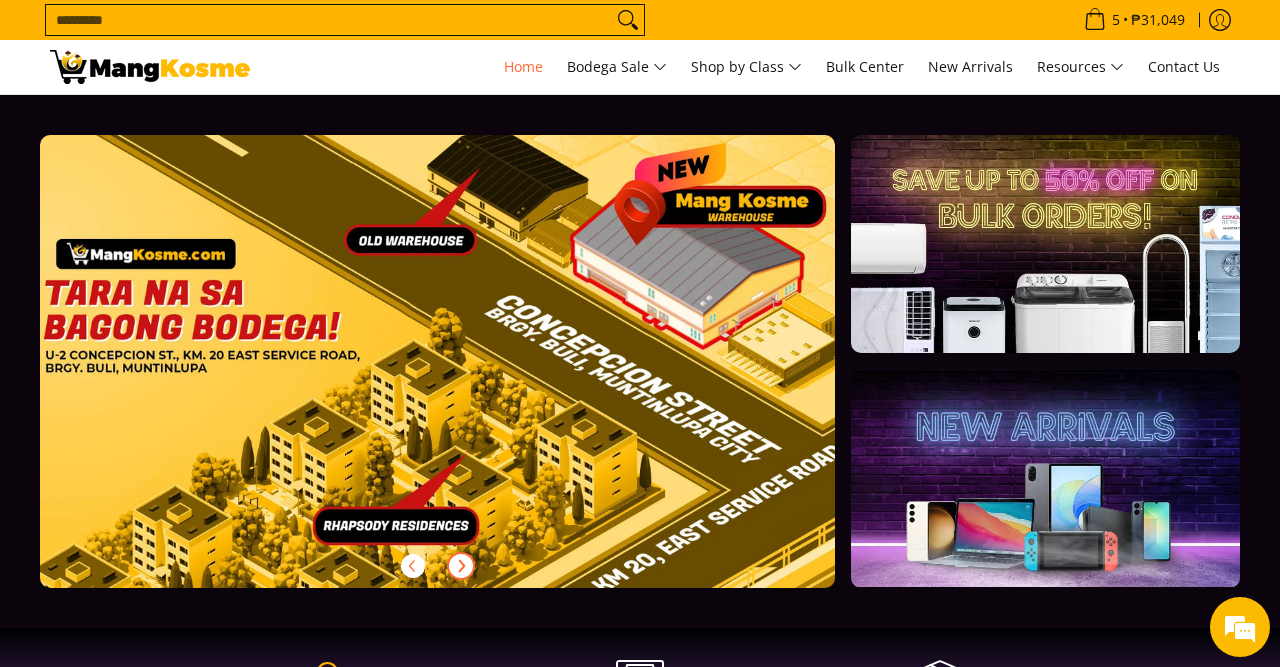click at bounding box center (461, 566) 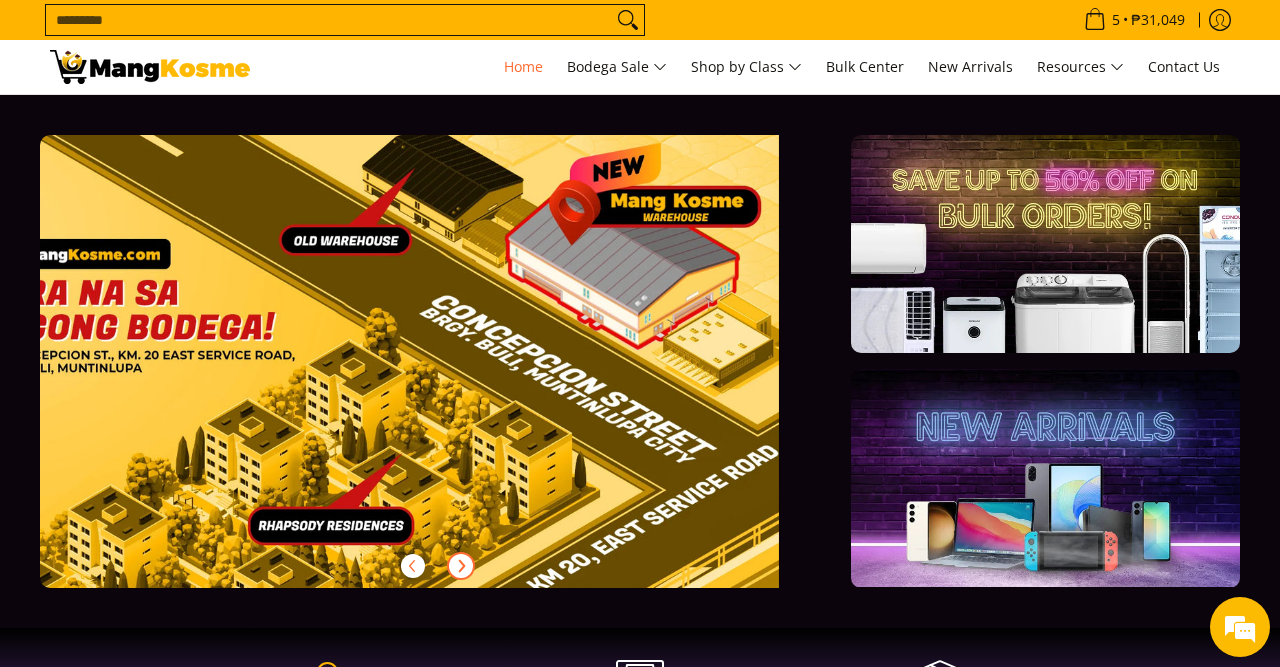 click at bounding box center [461, 566] 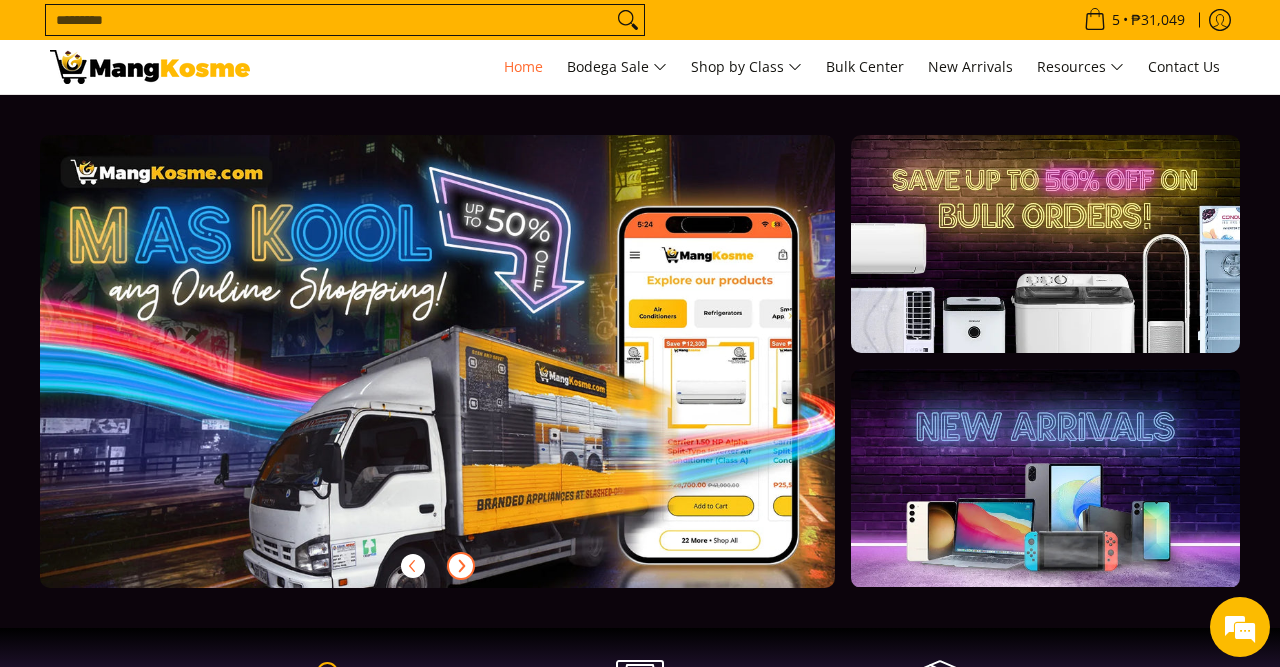 scroll, scrollTop: 0, scrollLeft: 0, axis: both 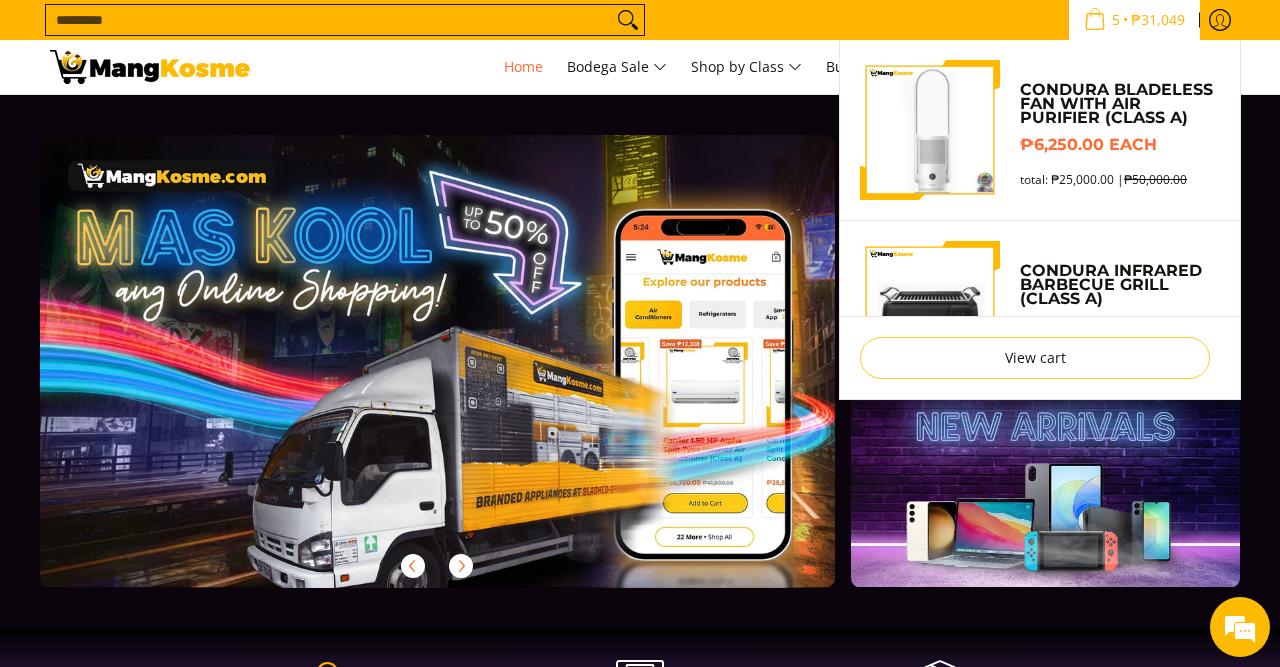 click on "₱31,049" at bounding box center [1158, 20] 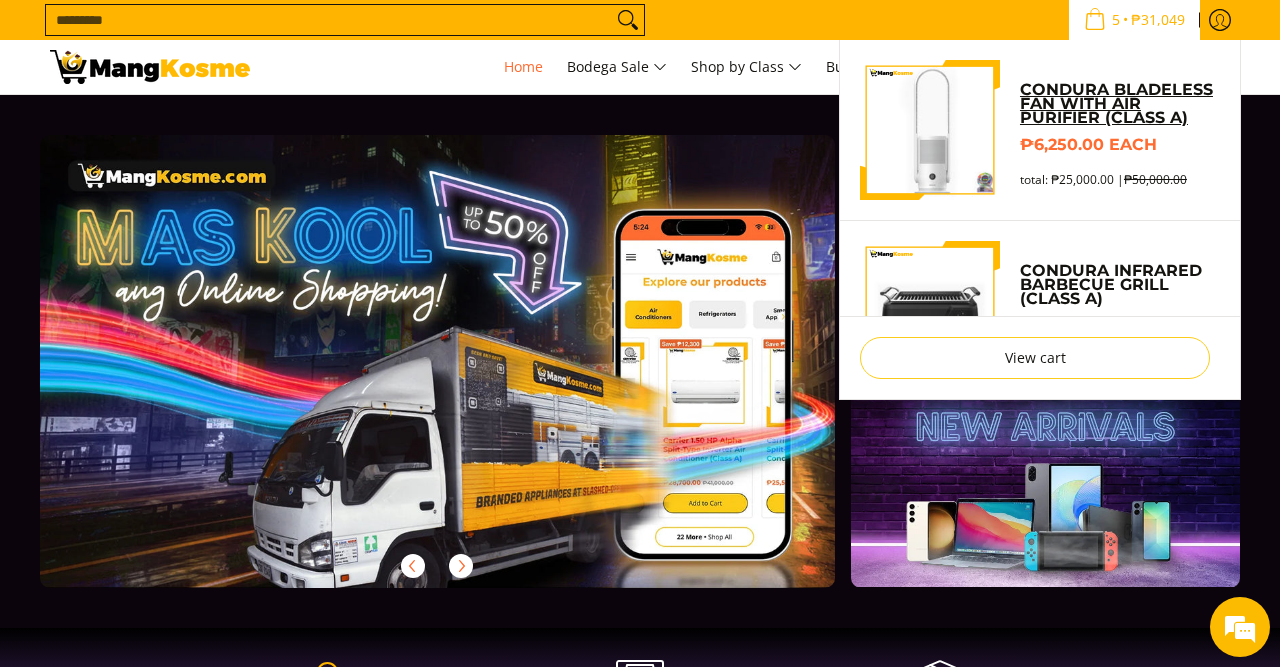 scroll, scrollTop: 0, scrollLeft: 0, axis: both 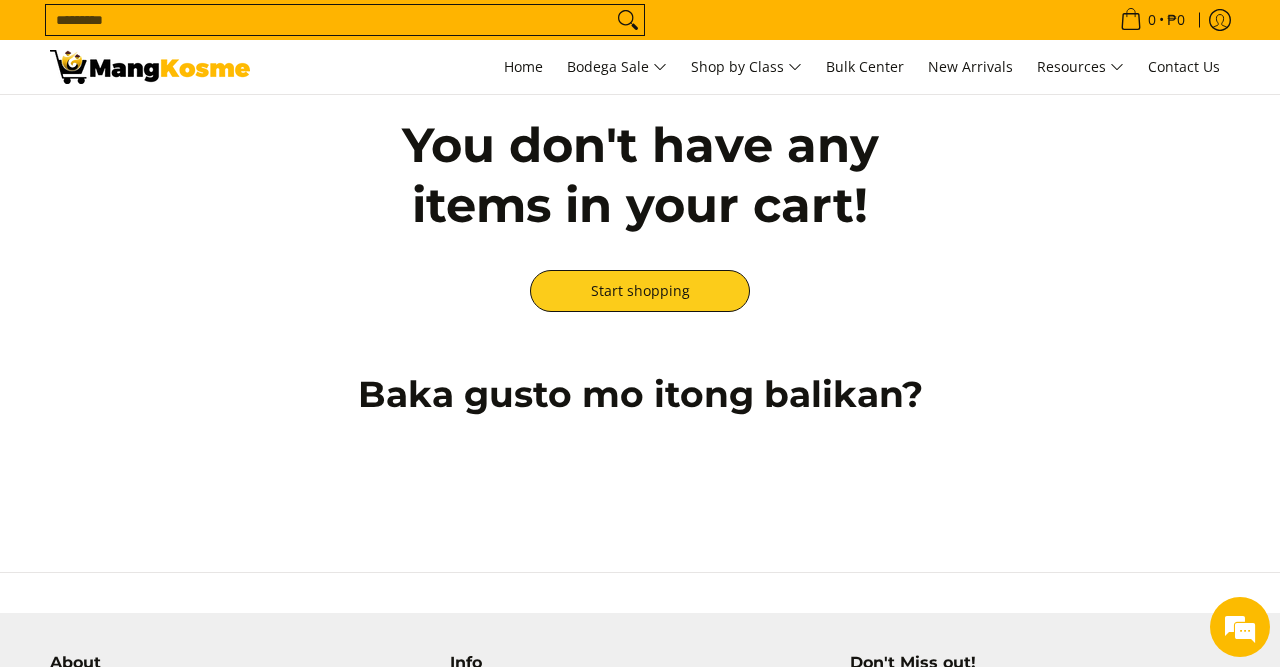 click at bounding box center (150, 67) 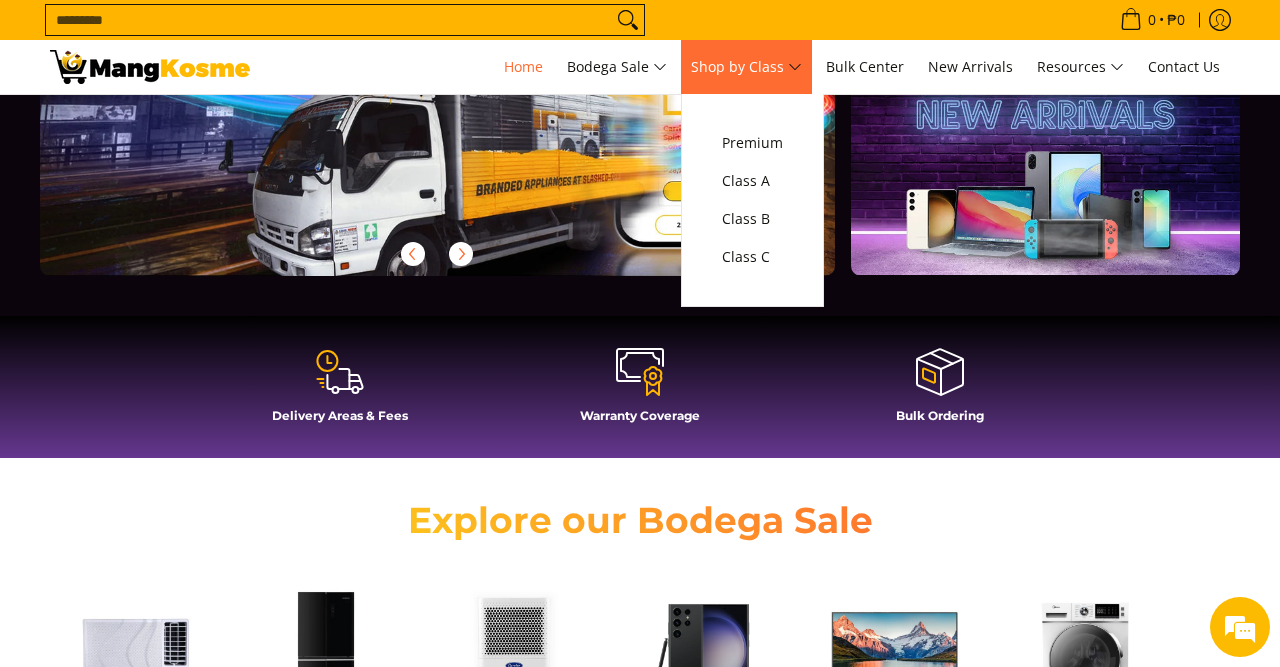 scroll, scrollTop: 312, scrollLeft: 0, axis: vertical 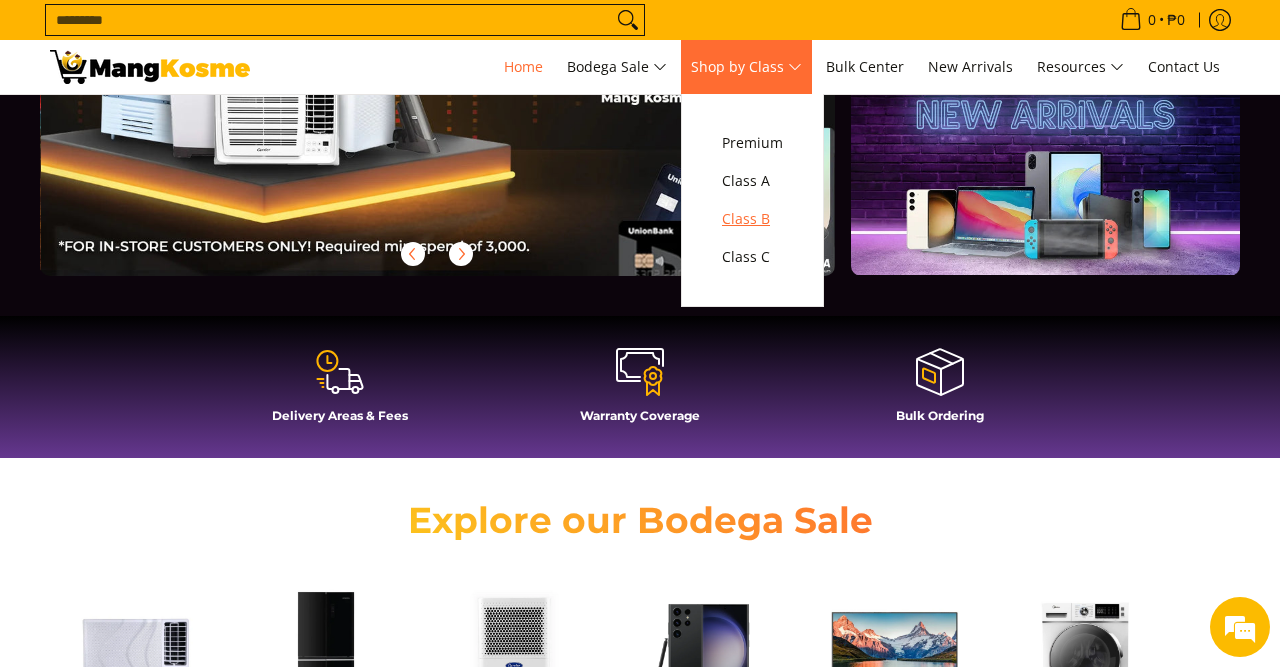 click on "Class B" at bounding box center [752, 219] 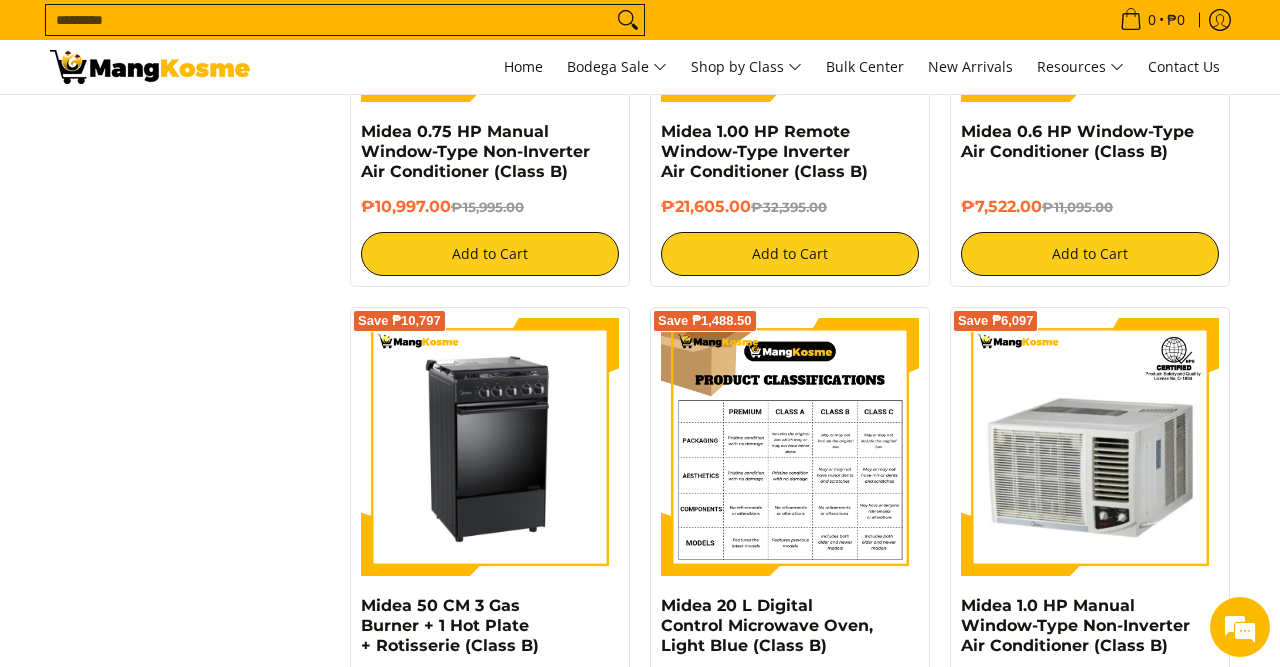 scroll, scrollTop: 3536, scrollLeft: 0, axis: vertical 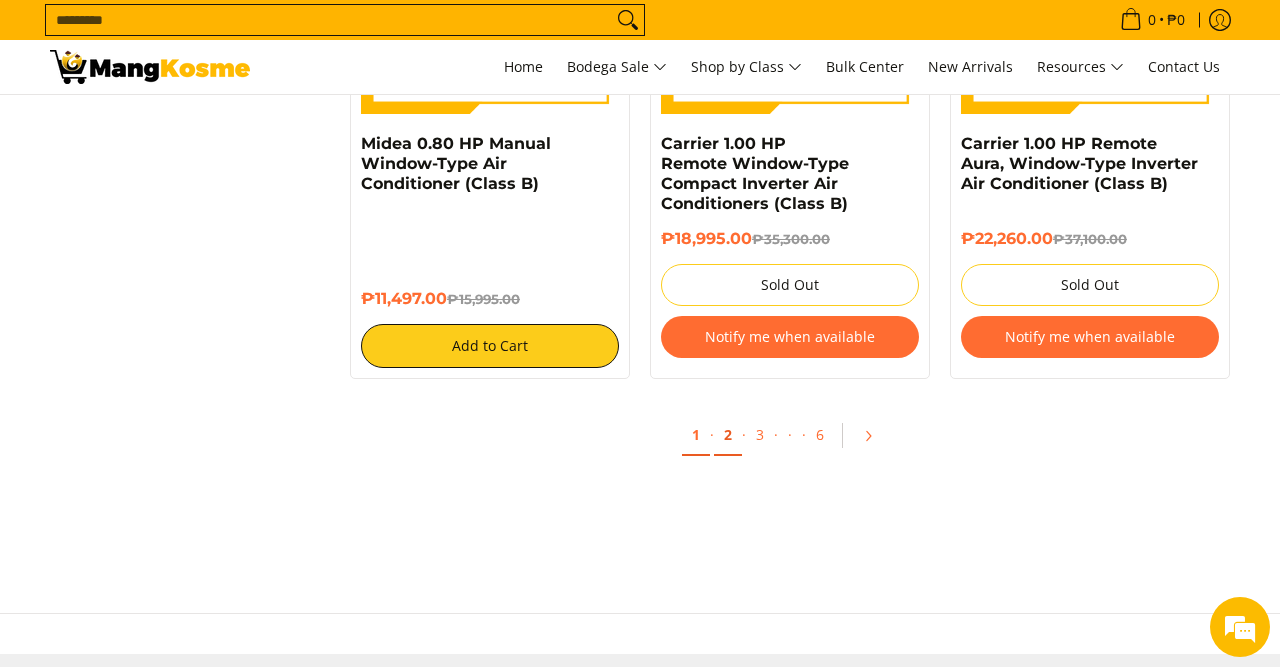 click on "2" at bounding box center (728, 435) 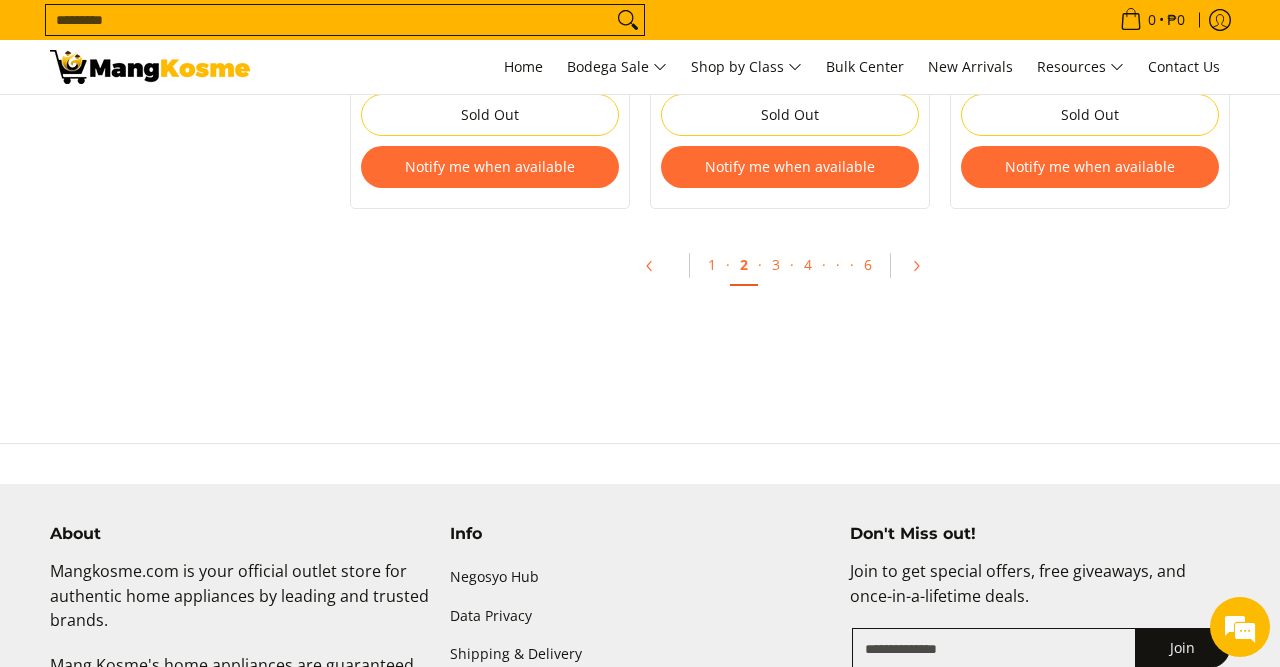 scroll, scrollTop: 4574, scrollLeft: 0, axis: vertical 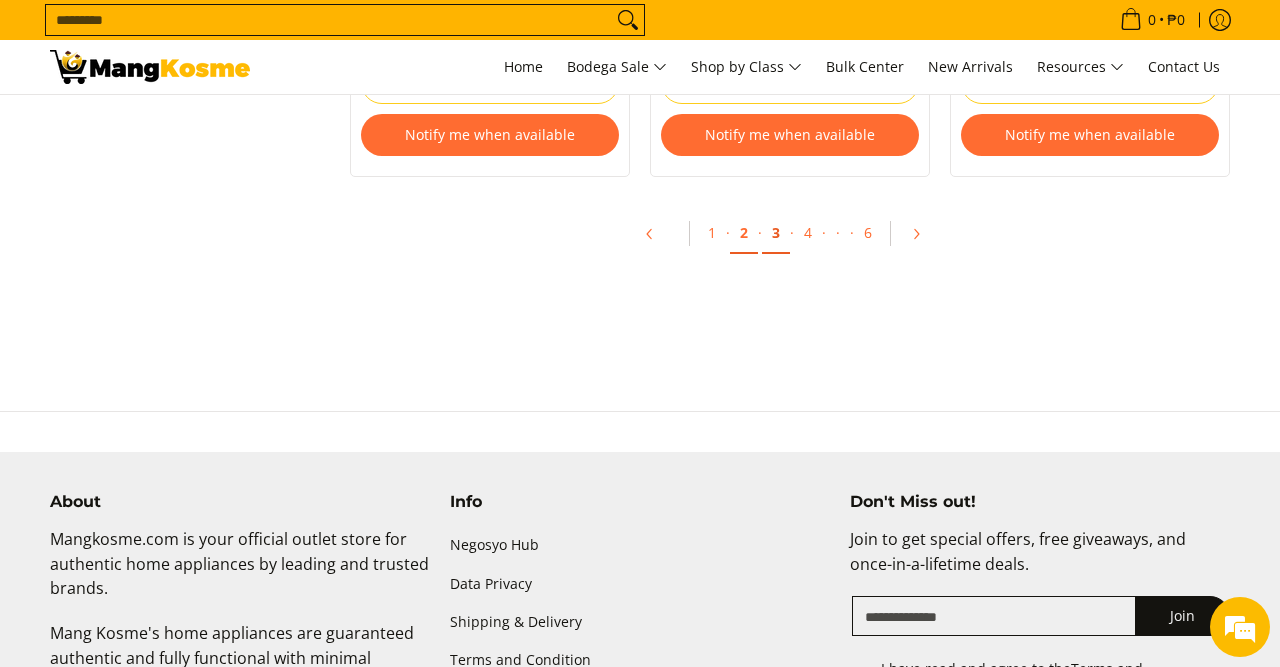click on "3" at bounding box center (776, 233) 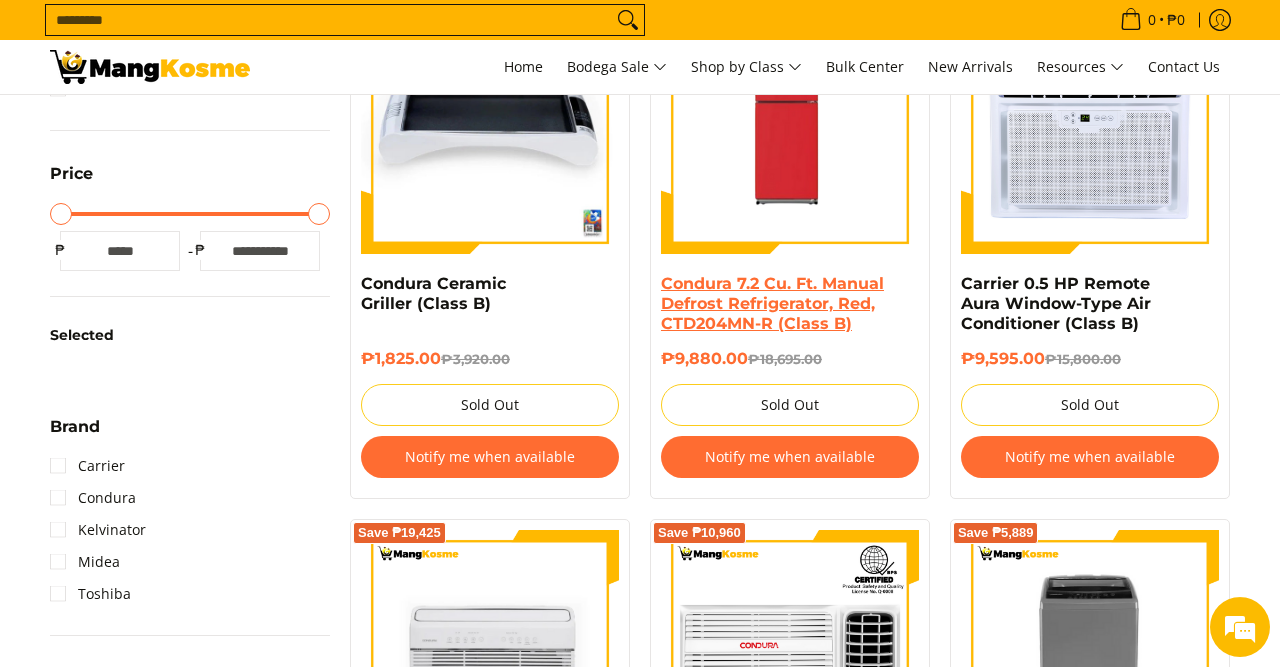 scroll, scrollTop: 416, scrollLeft: 0, axis: vertical 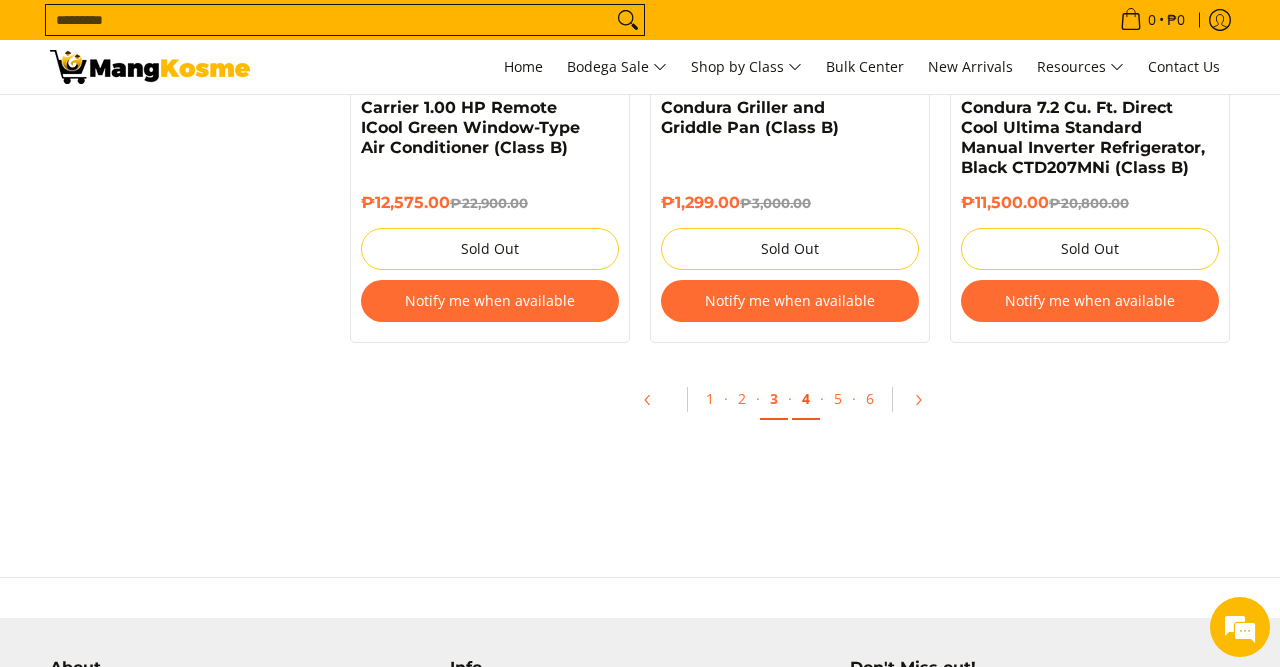 click on "4" at bounding box center (806, 399) 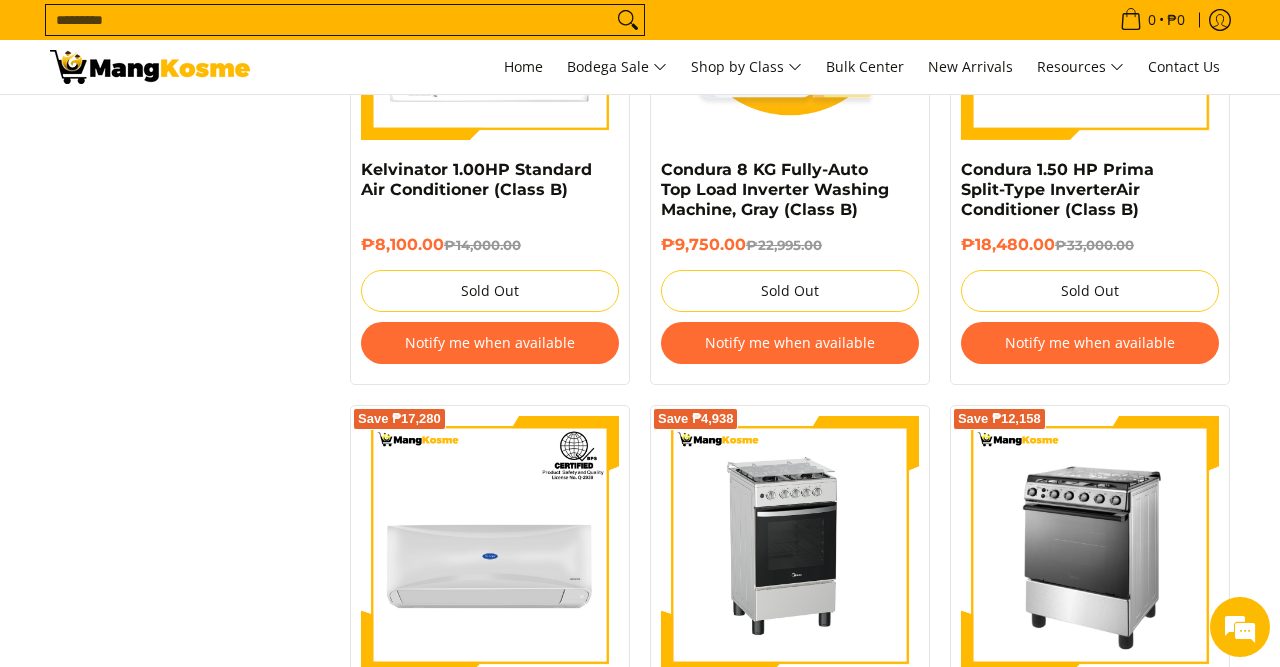 scroll, scrollTop: 3120, scrollLeft: 0, axis: vertical 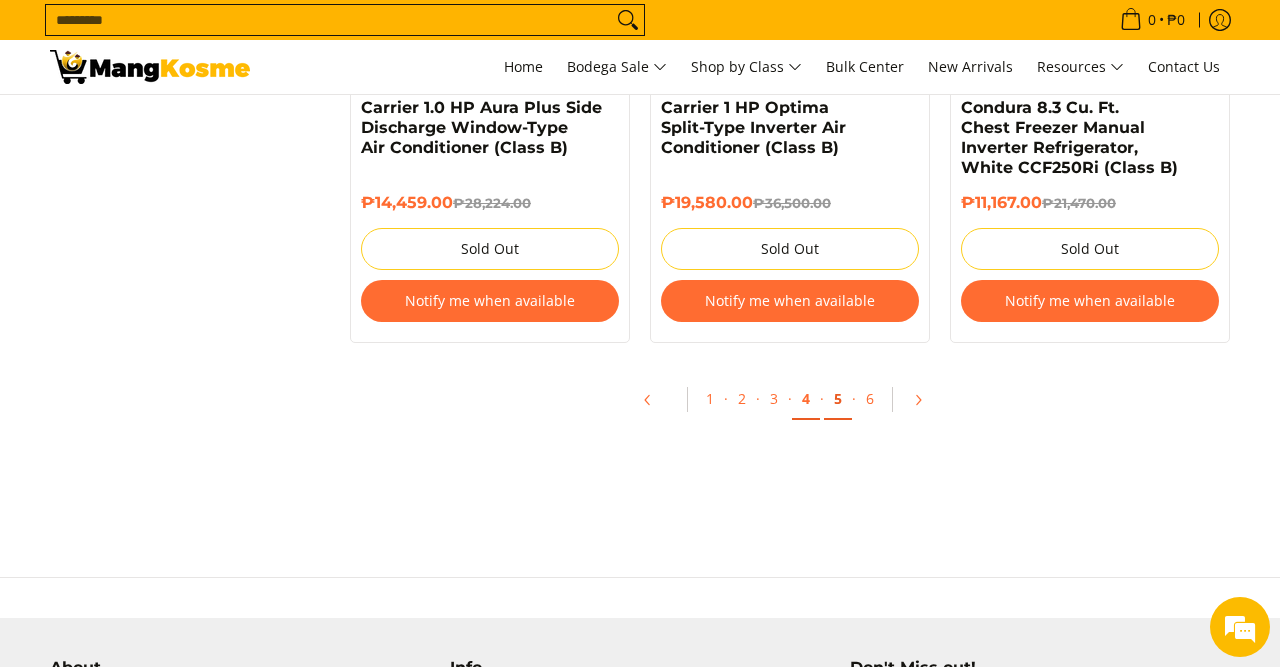 click on "5" at bounding box center (838, 399) 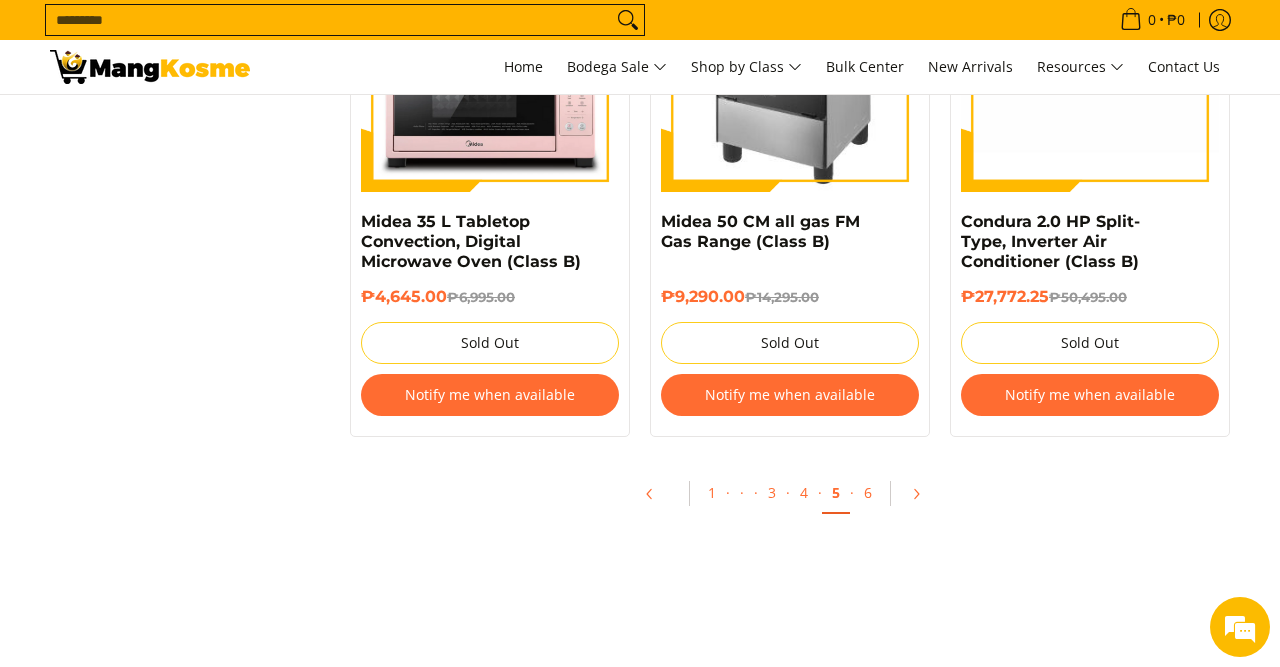 scroll, scrollTop: 4264, scrollLeft: 0, axis: vertical 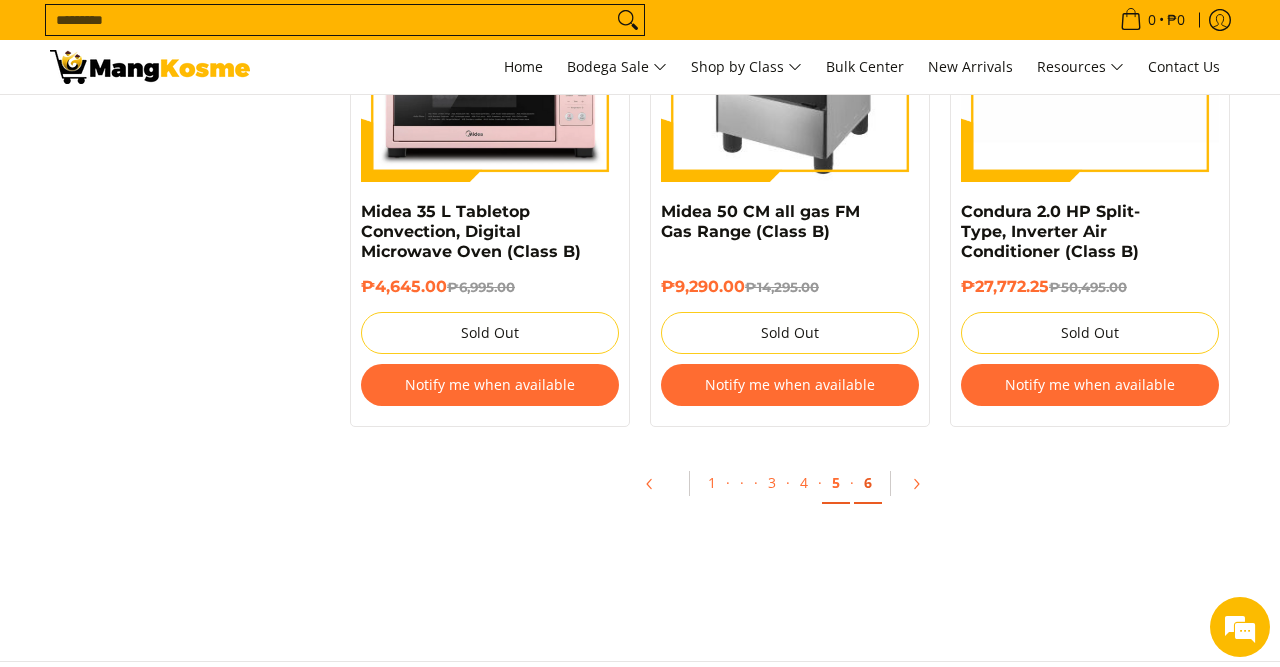 click on "6" at bounding box center [868, 483] 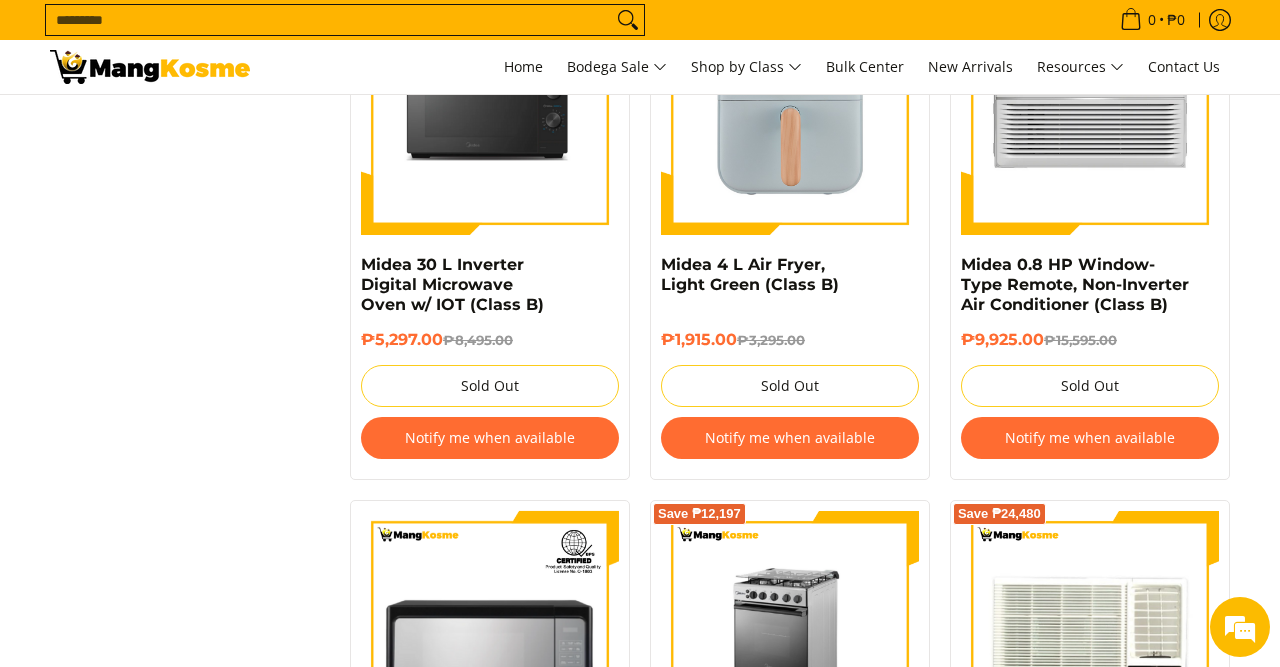 scroll, scrollTop: 3120, scrollLeft: 0, axis: vertical 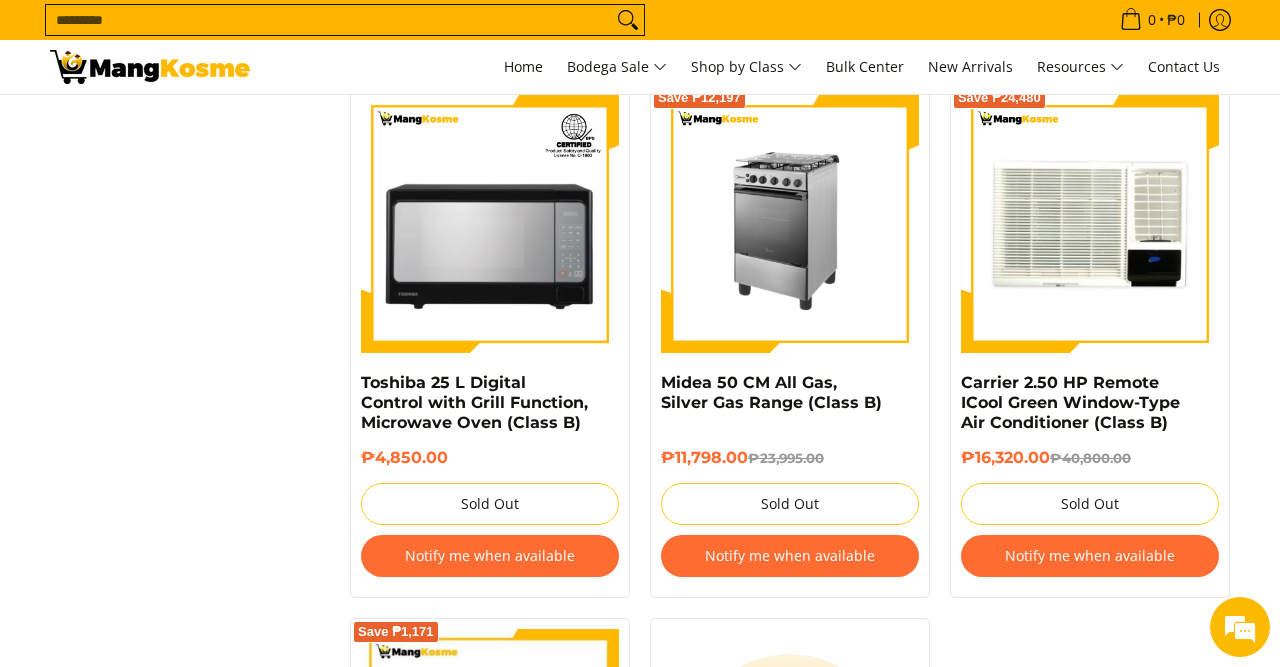 click on "**********" at bounding box center [640, -759] 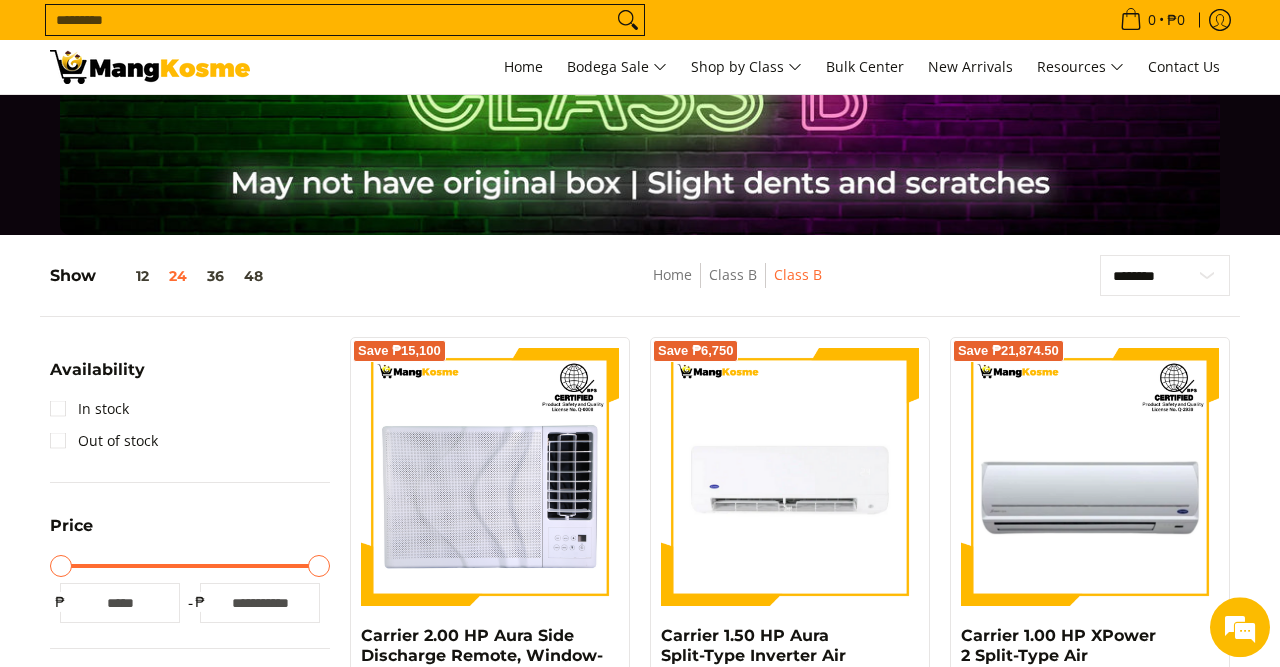 scroll, scrollTop: 24, scrollLeft: 0, axis: vertical 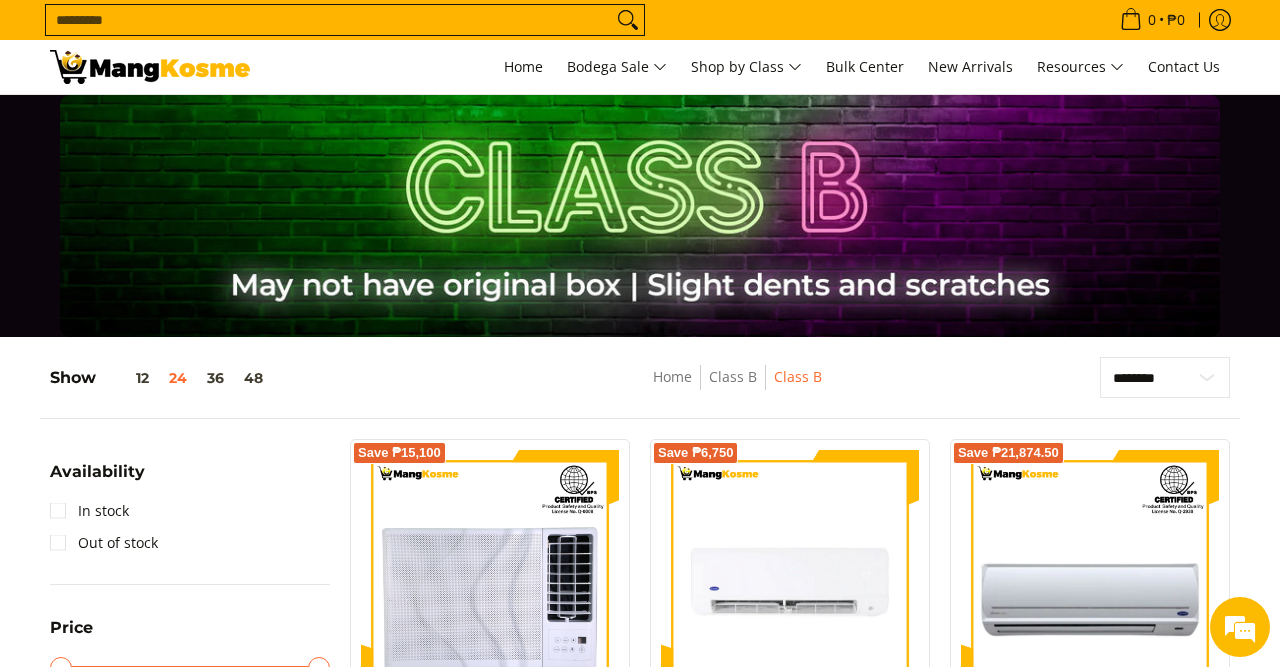 click at bounding box center [640, 216] 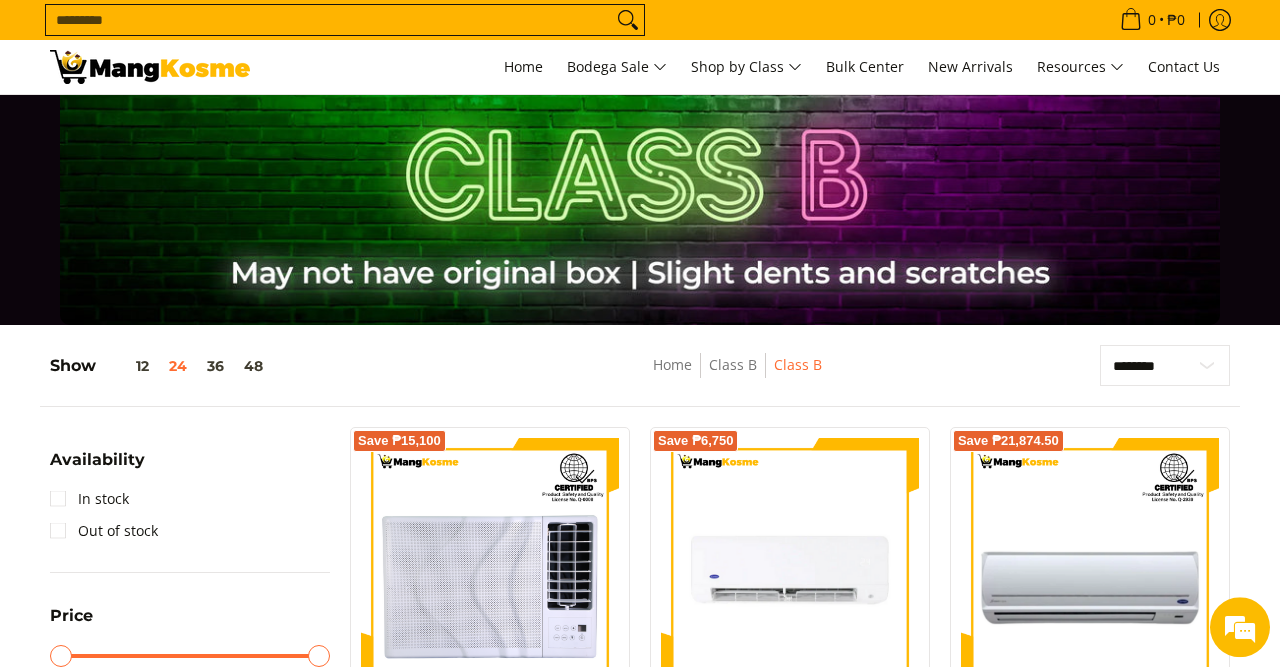 scroll, scrollTop: 0, scrollLeft: 0, axis: both 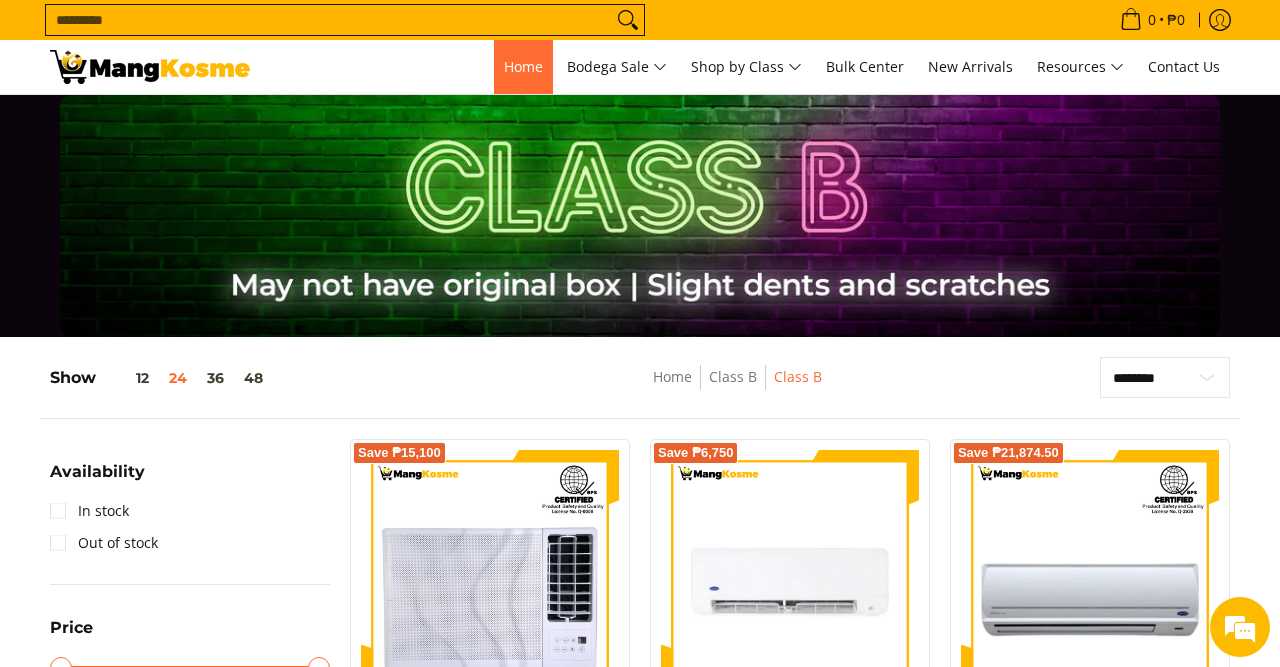 click on "Home" at bounding box center [523, 67] 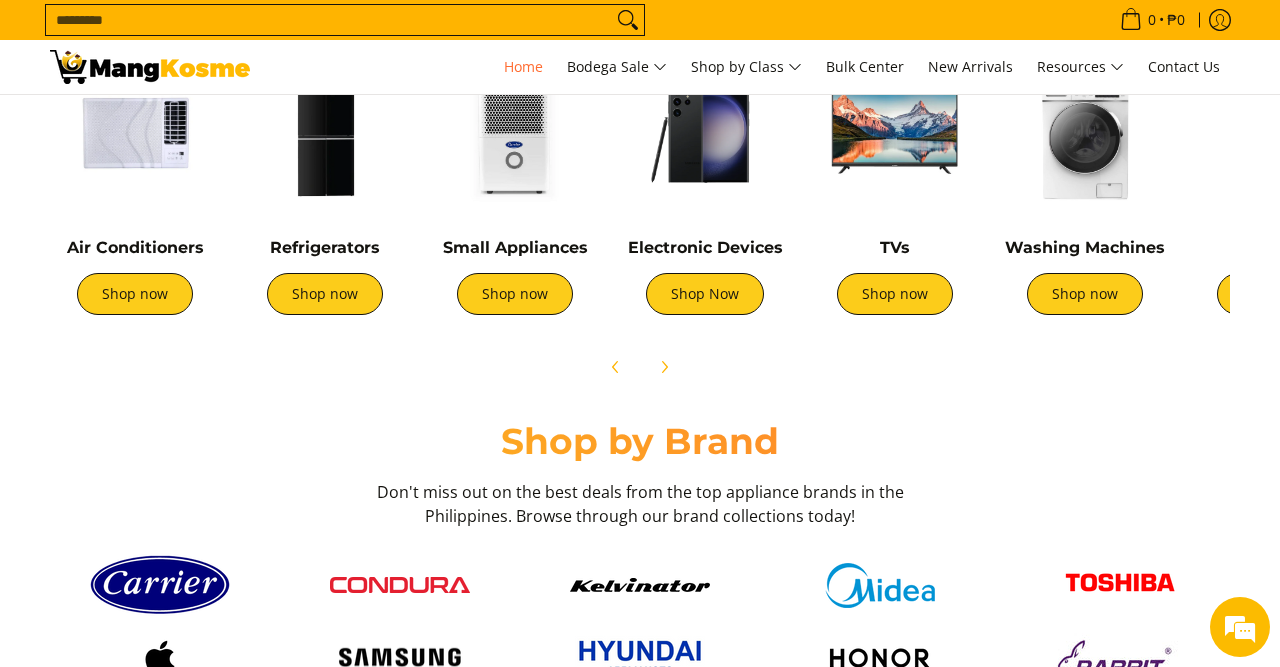 scroll, scrollTop: 833, scrollLeft: 0, axis: vertical 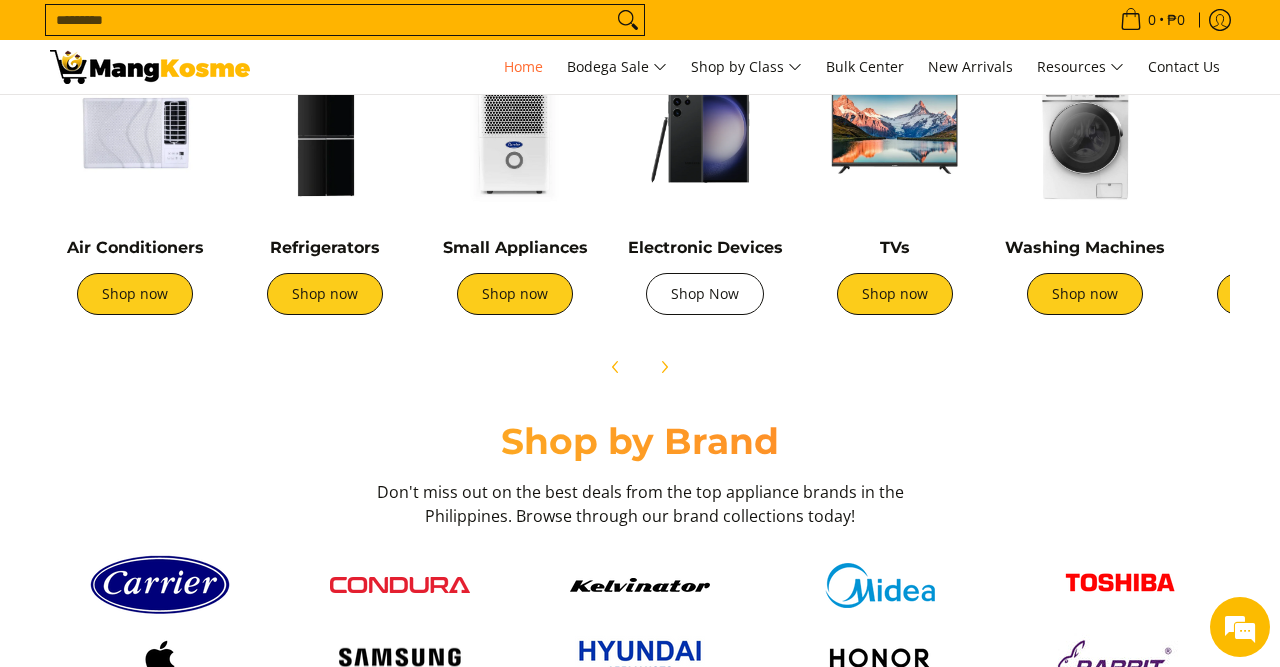 click on "Shop Now" at bounding box center (705, 294) 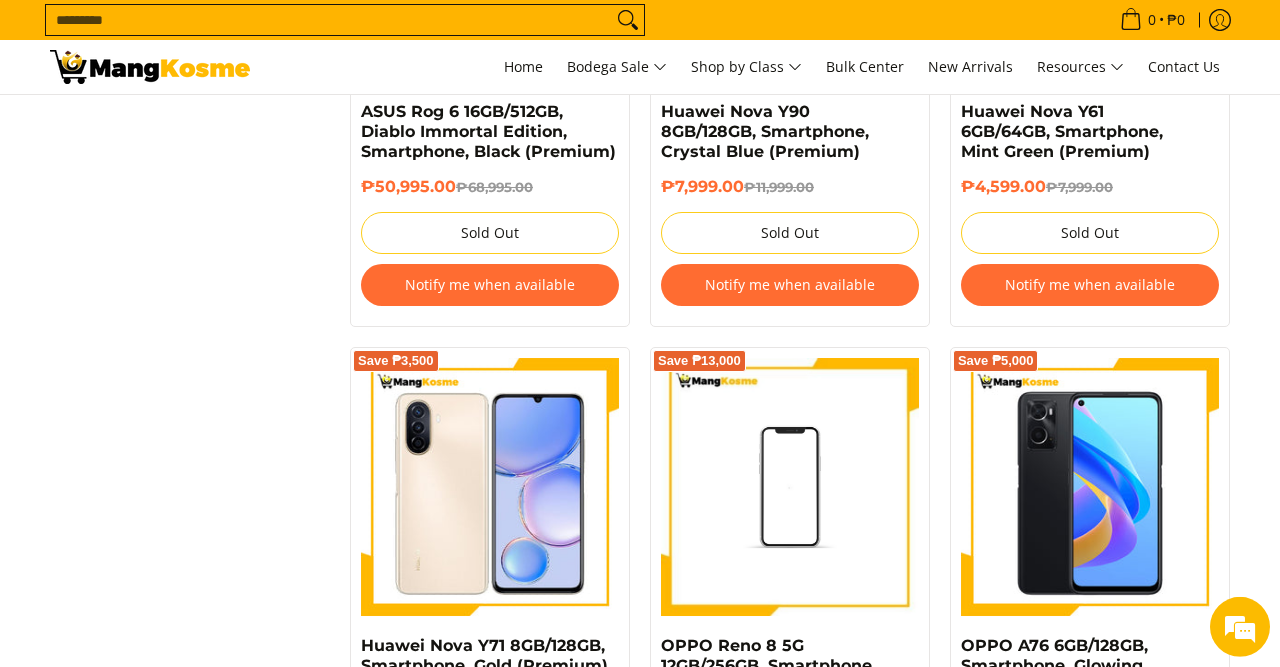 scroll, scrollTop: 2704, scrollLeft: 0, axis: vertical 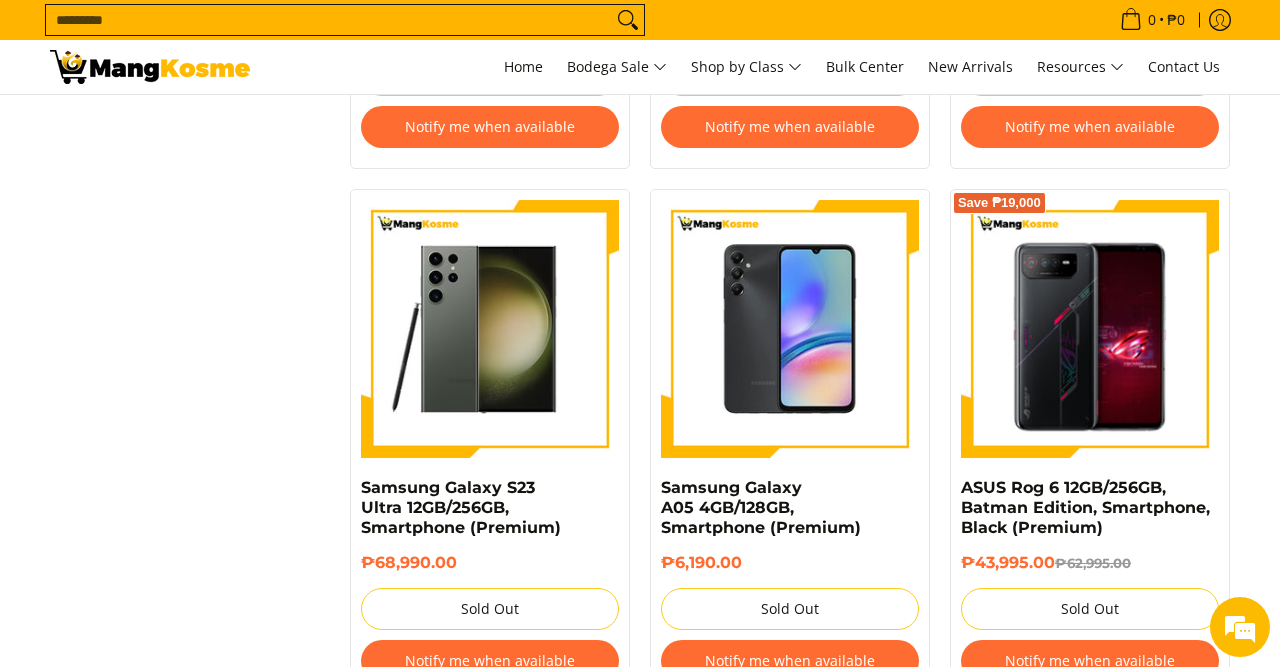 click on "**********" at bounding box center (640, 682) 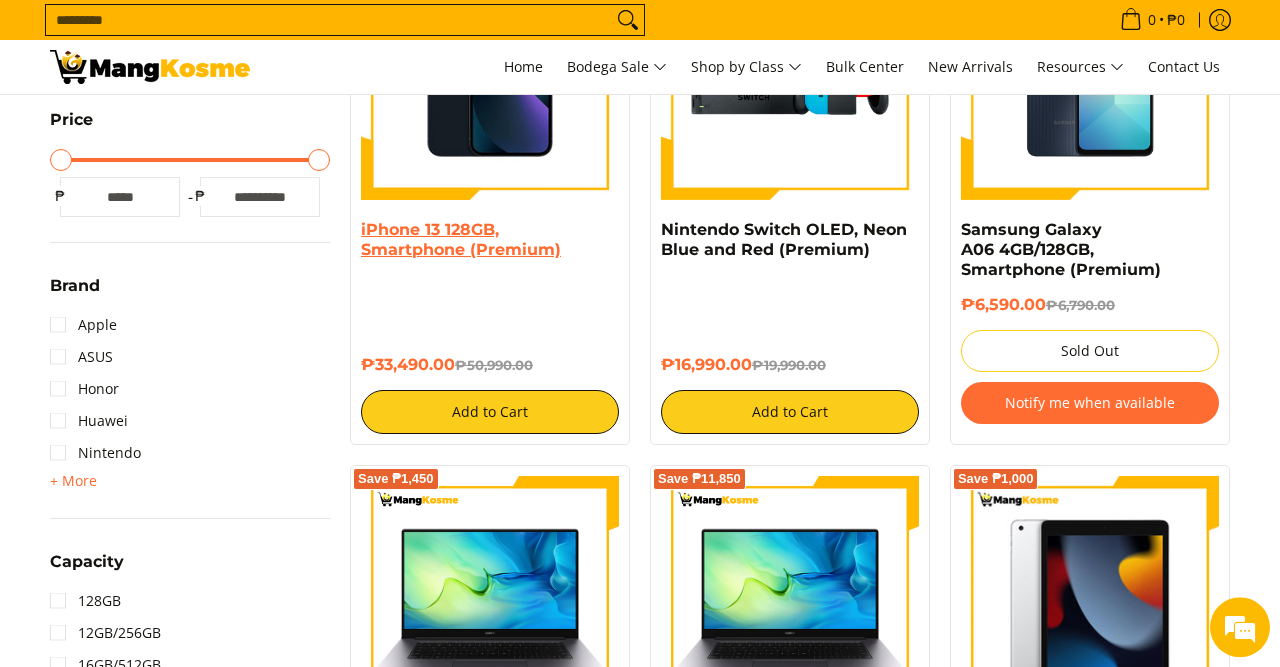 scroll, scrollTop: 416, scrollLeft: 0, axis: vertical 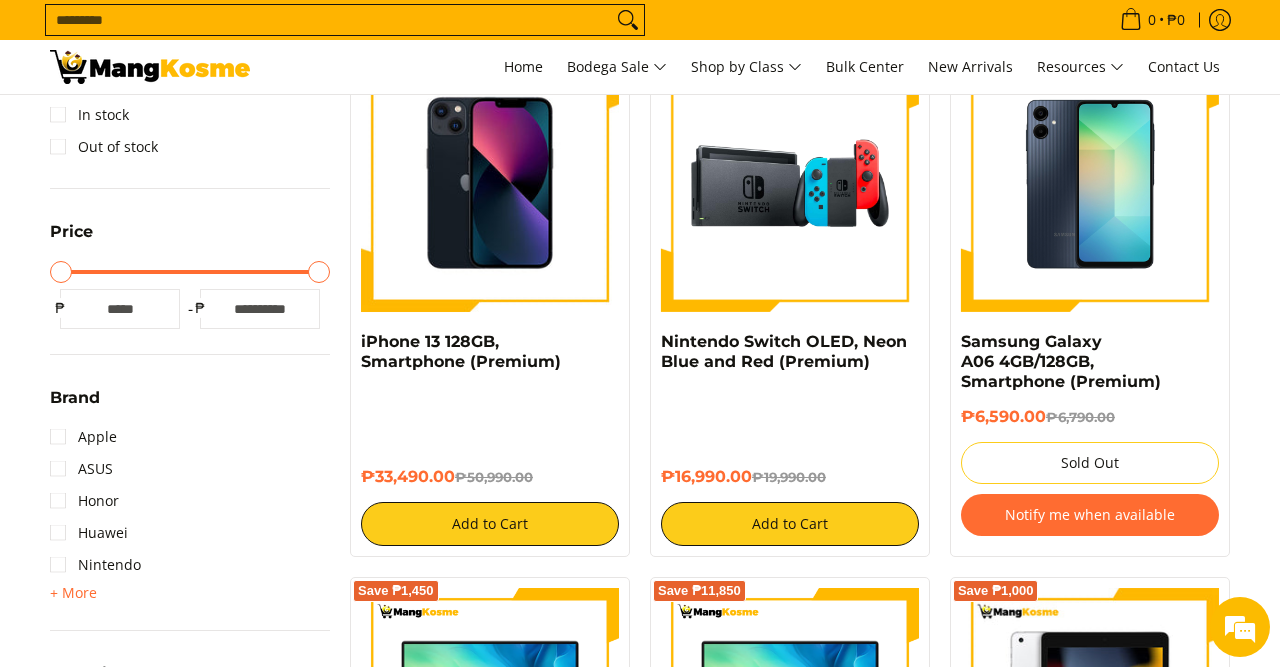 click on "₱33,490.00  ₱50,990.00
Add to Cart" at bounding box center (490, 466) 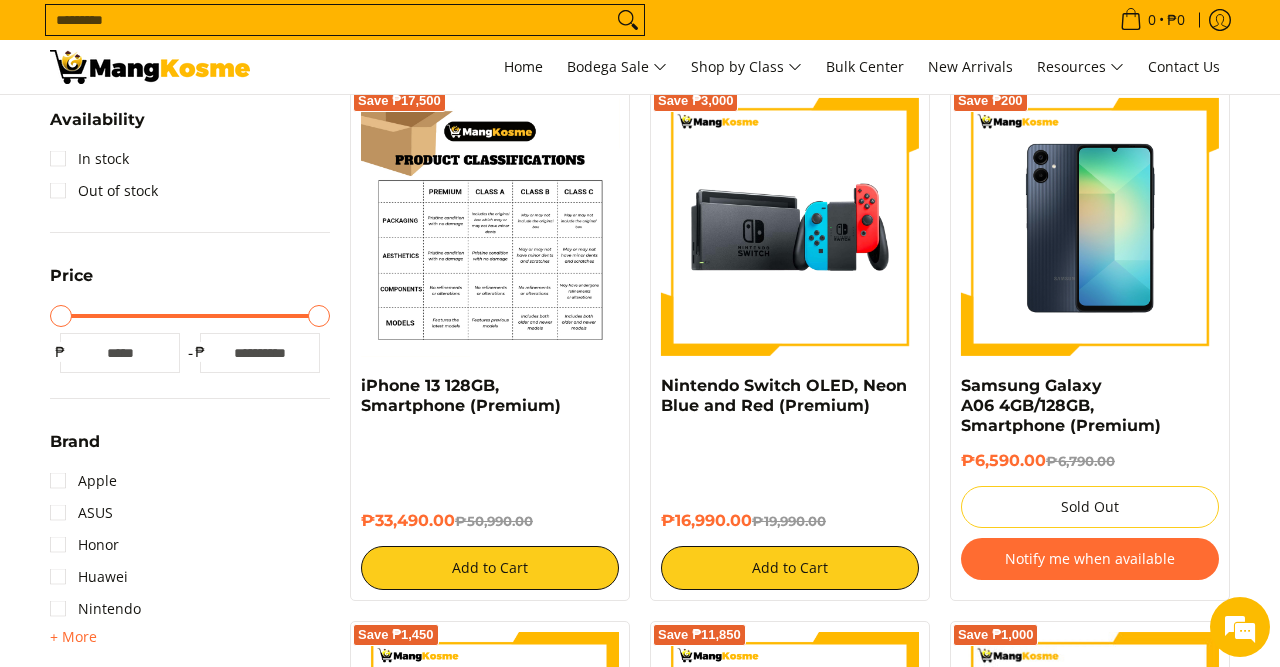 scroll, scrollTop: 208, scrollLeft: 0, axis: vertical 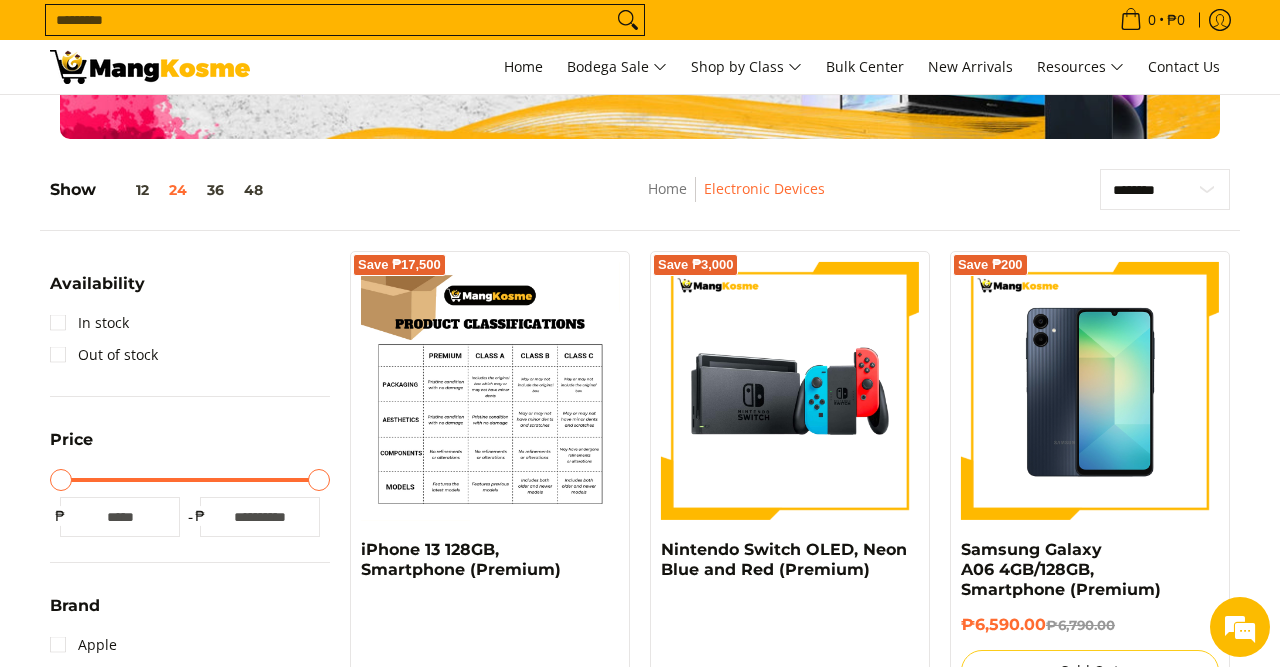 click at bounding box center [490, 391] 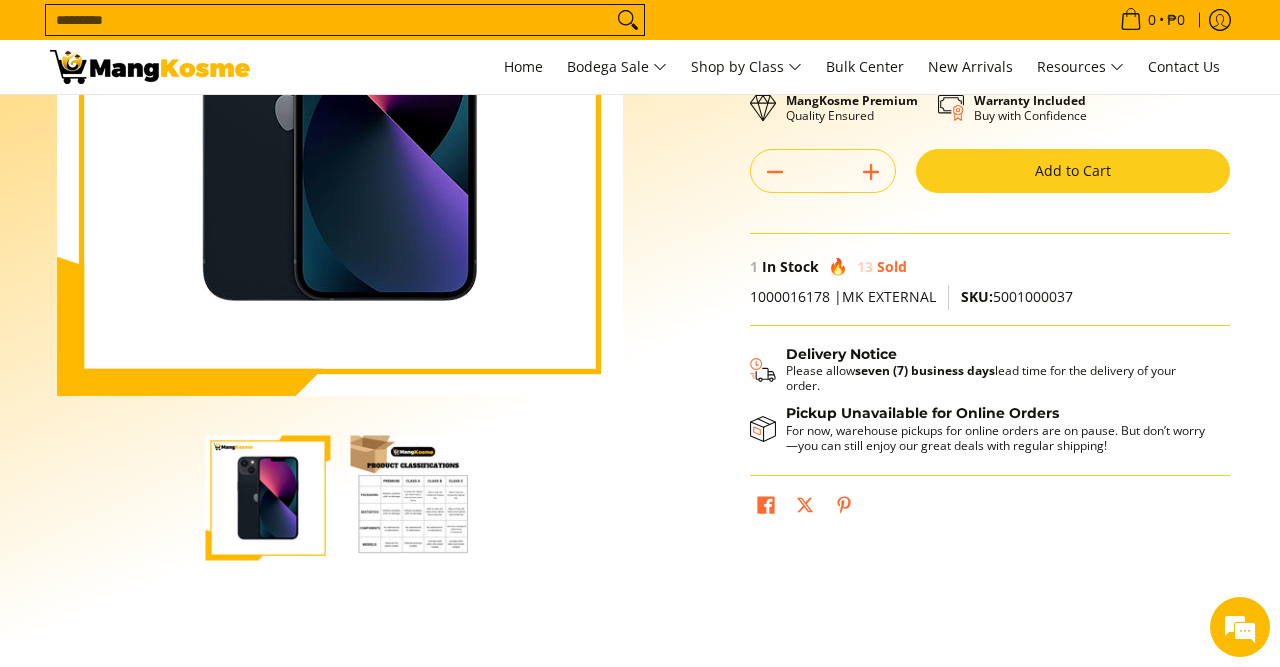 scroll, scrollTop: 312, scrollLeft: 0, axis: vertical 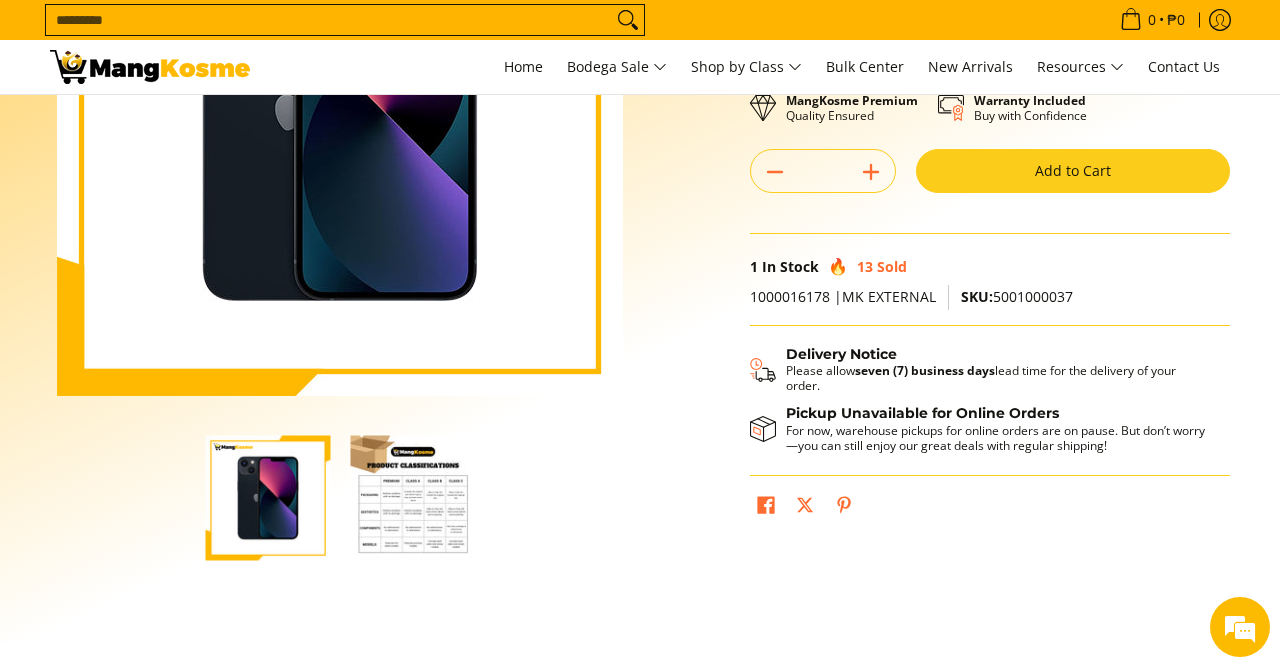 click at bounding box center (412, 497) 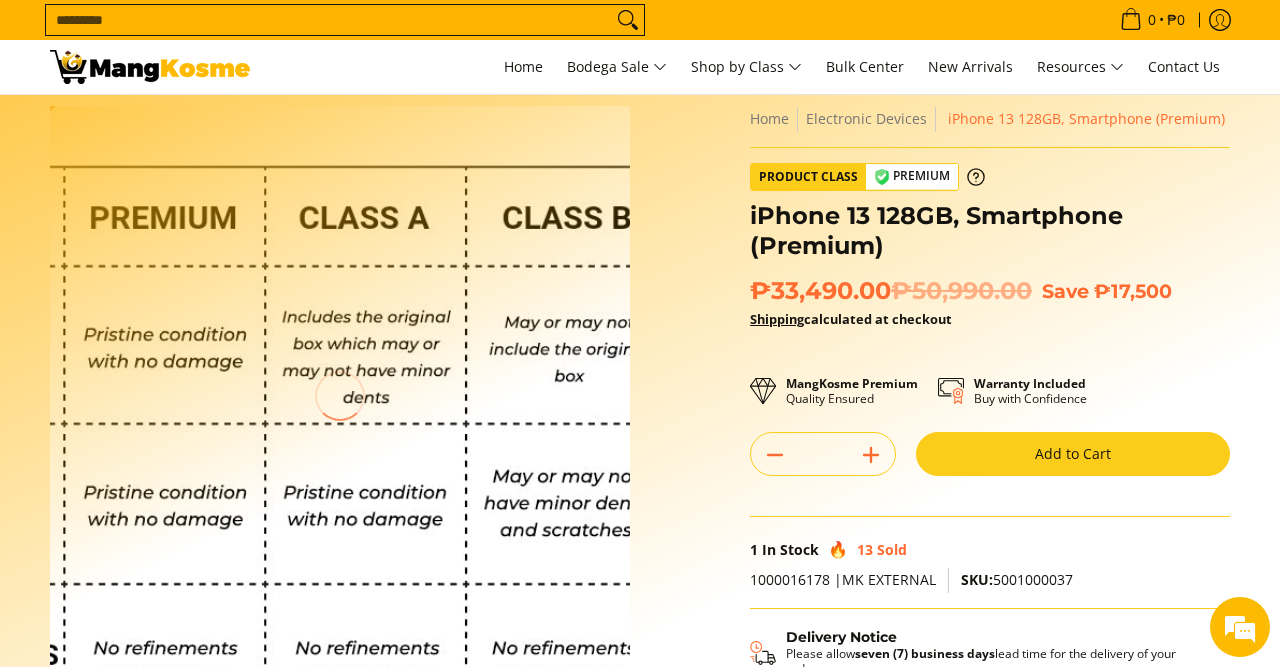 scroll, scrollTop: 104, scrollLeft: 0, axis: vertical 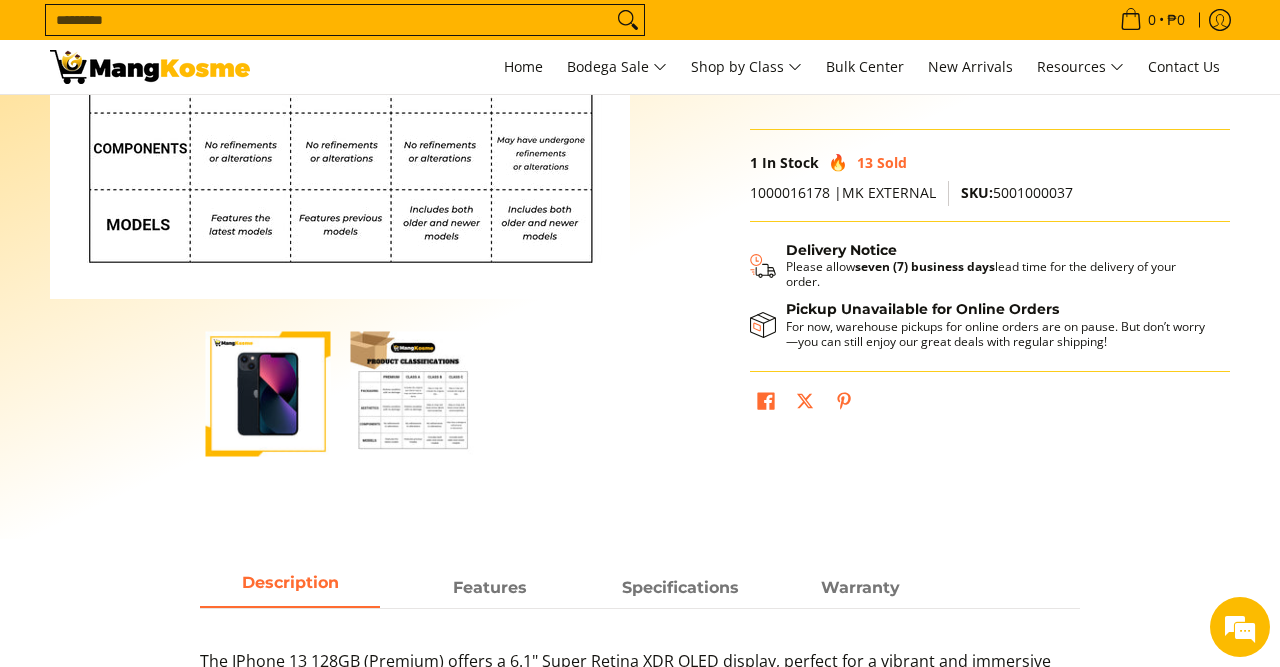 click at bounding box center [340, 394] 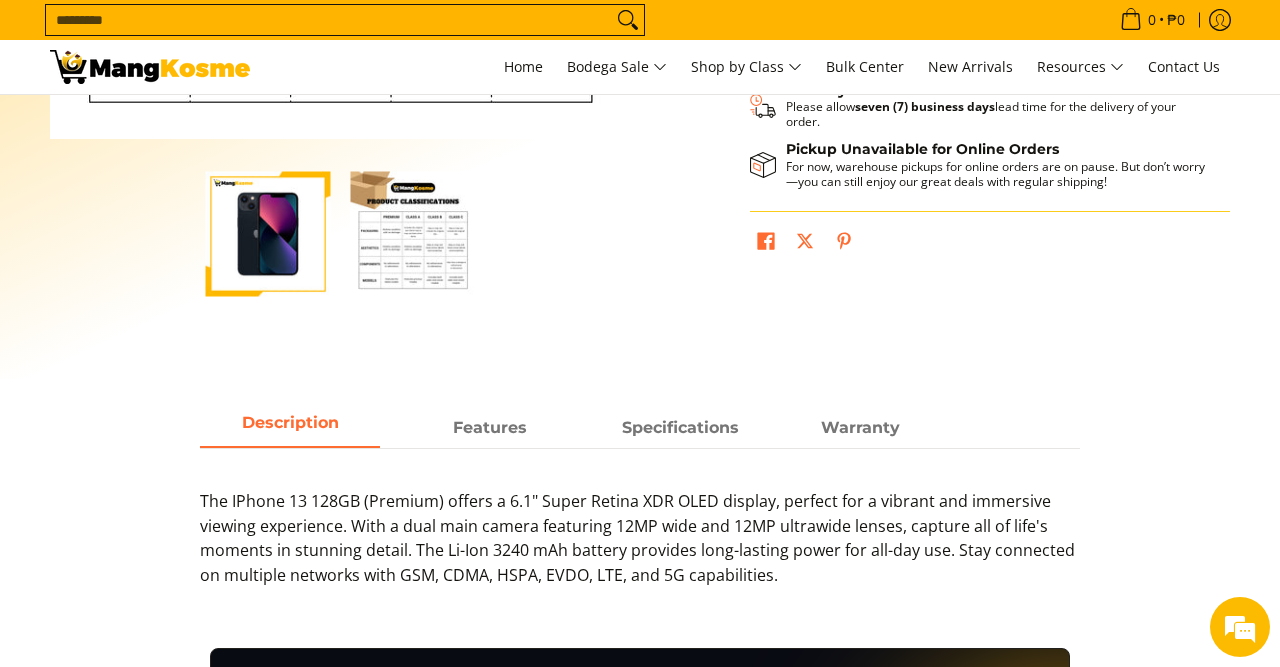 scroll, scrollTop: 832, scrollLeft: 0, axis: vertical 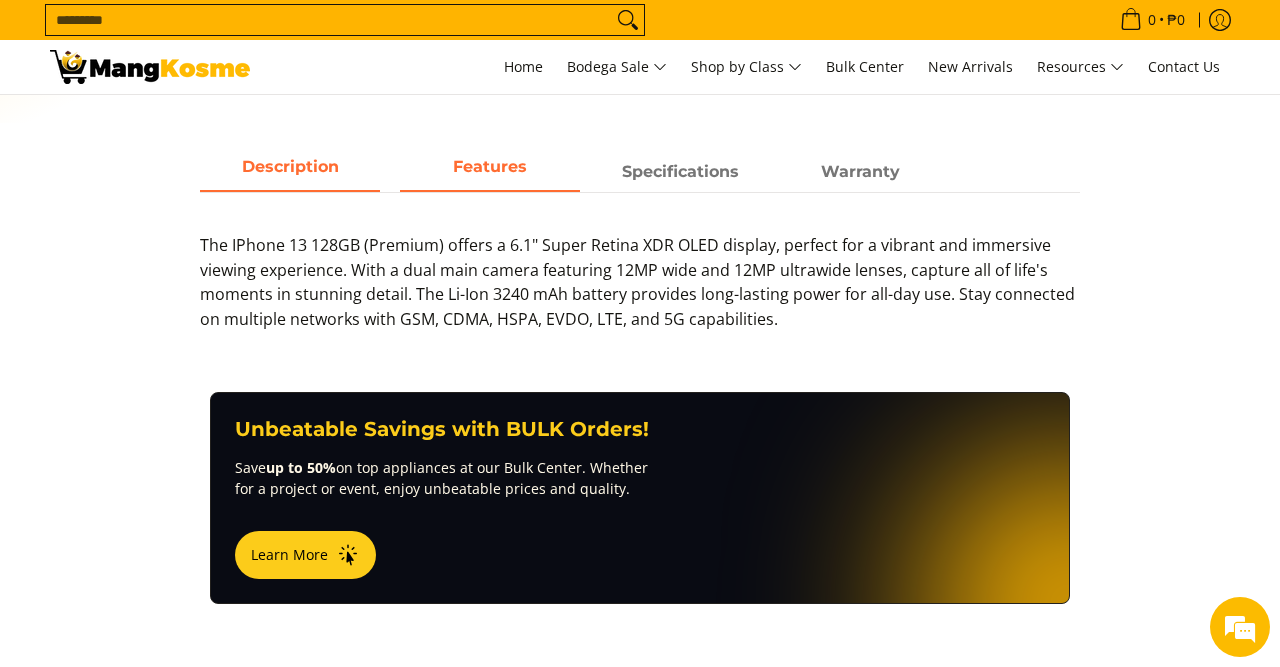 click on "Features" at bounding box center (490, 166) 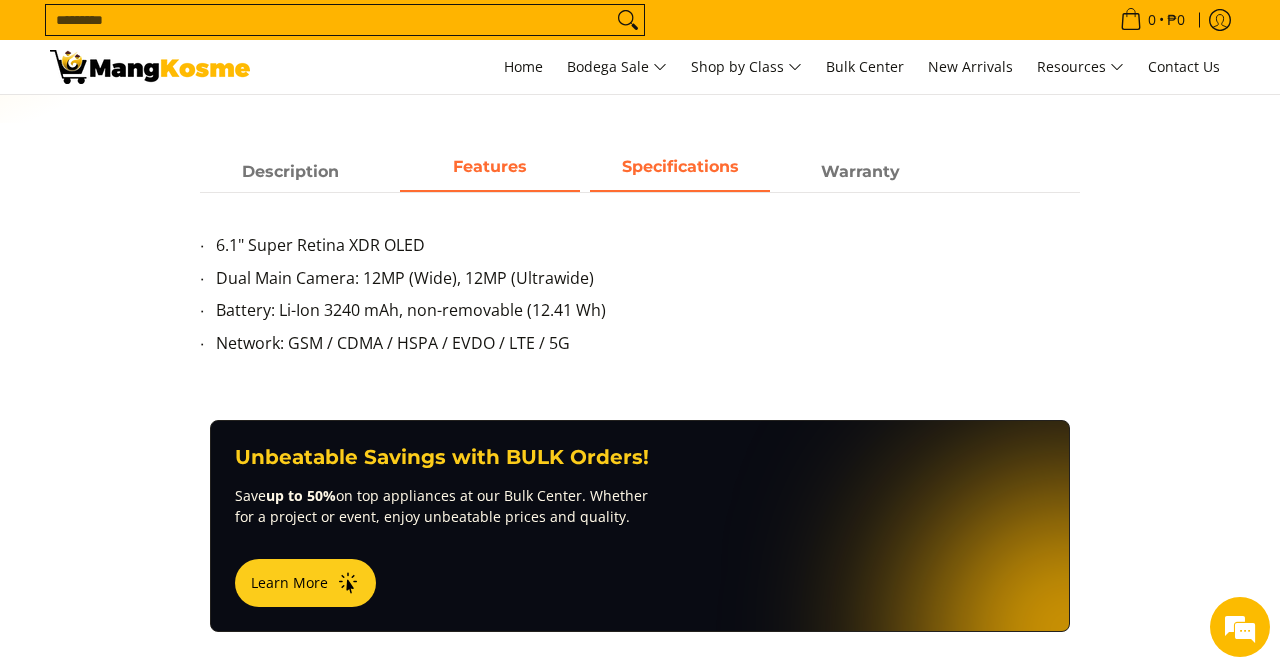 click on "Specifications" at bounding box center [680, 172] 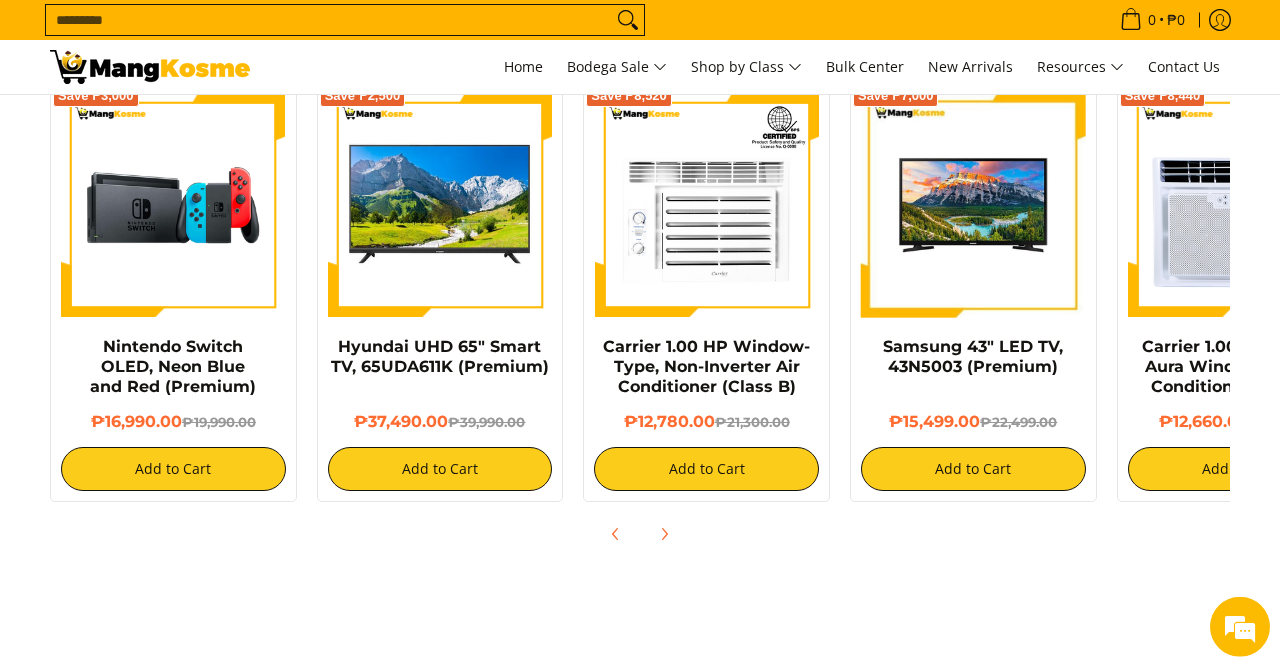 scroll, scrollTop: 1768, scrollLeft: 0, axis: vertical 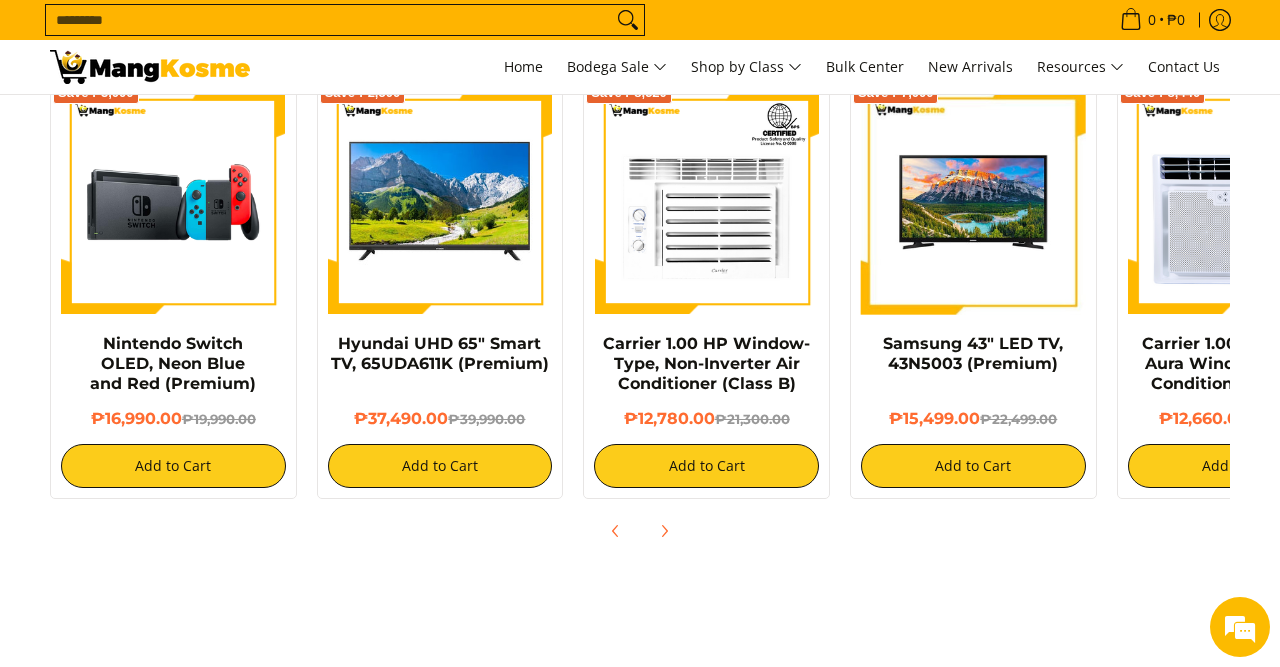 click at bounding box center [640, 531] 